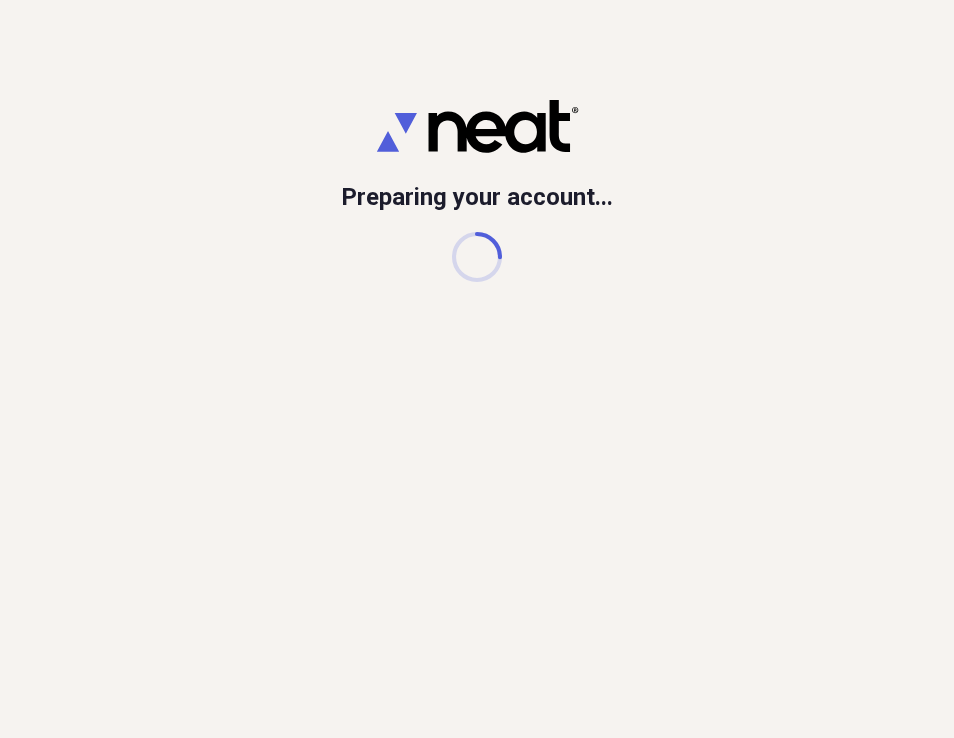 scroll, scrollTop: 0, scrollLeft: 0, axis: both 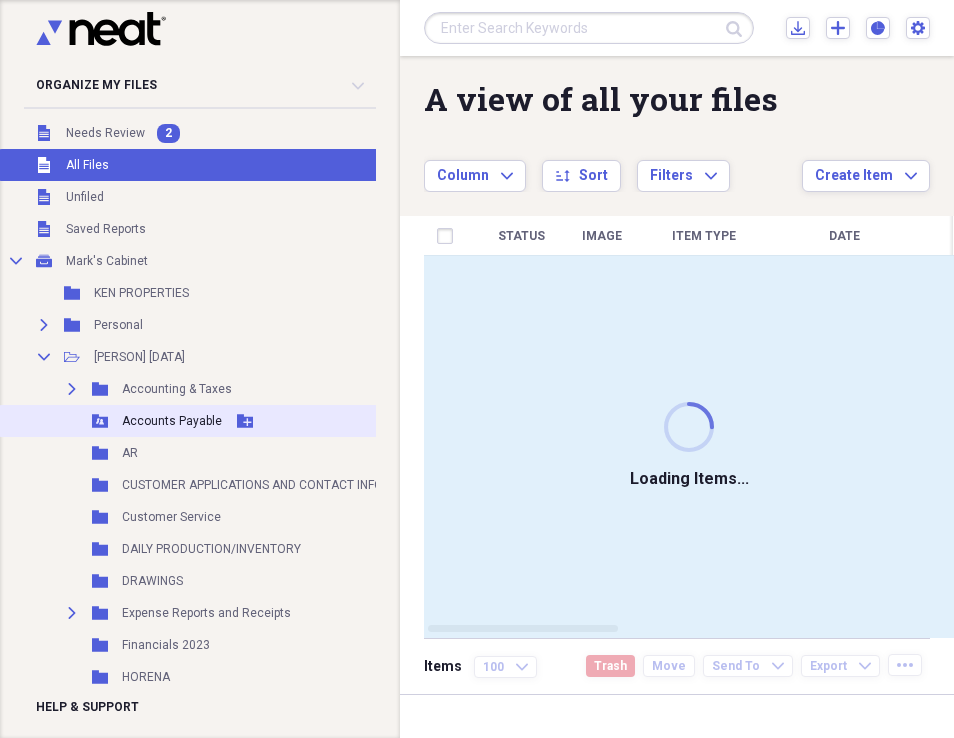 click on "Accounts Payable" at bounding box center (172, 421) 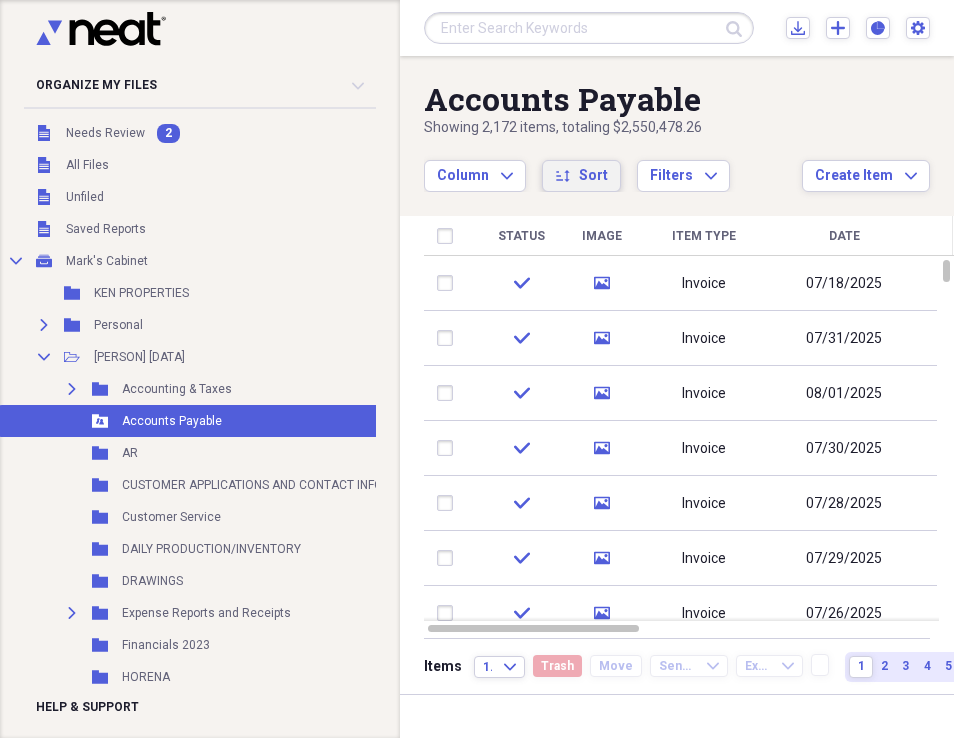 click on "sort Sort" at bounding box center [581, 176] 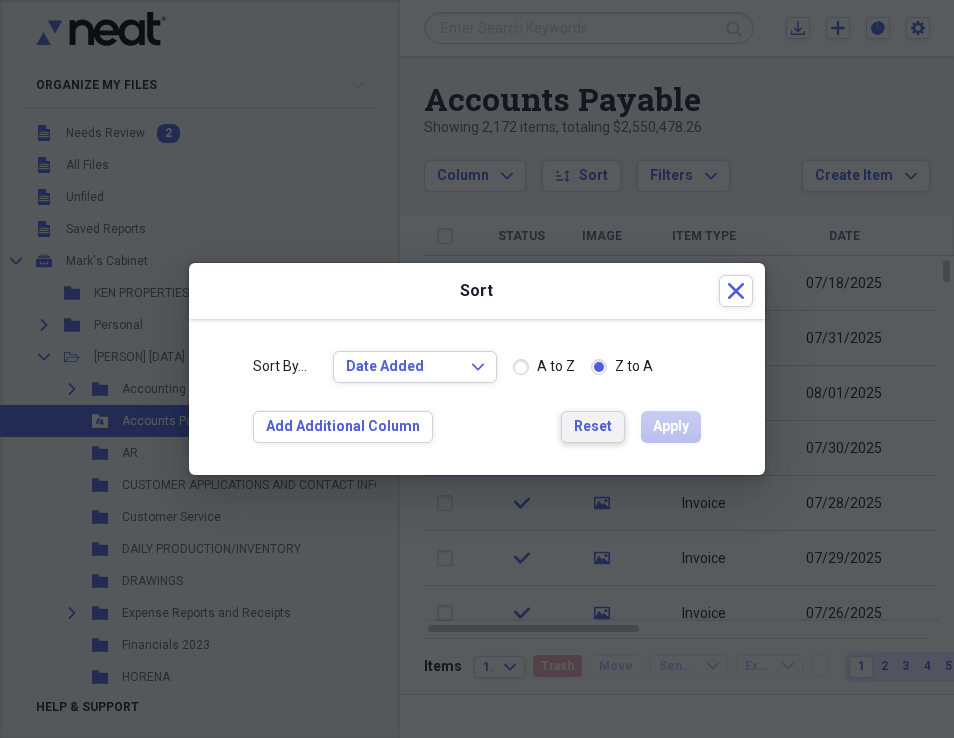 click on "Reset" at bounding box center (593, 427) 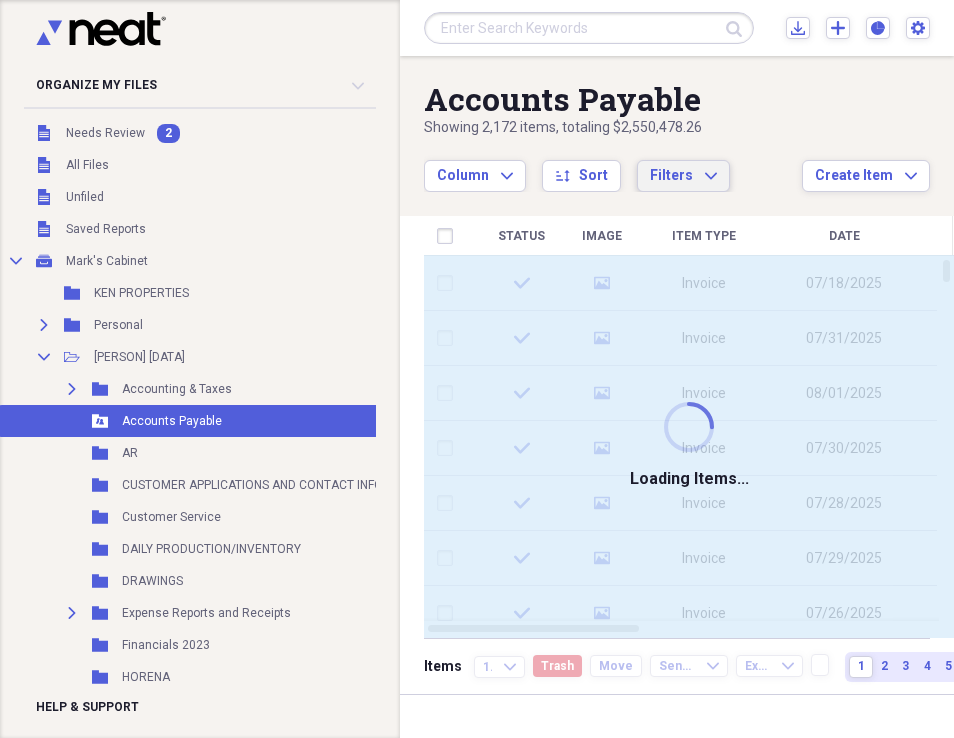 click on "Filters" at bounding box center (671, 175) 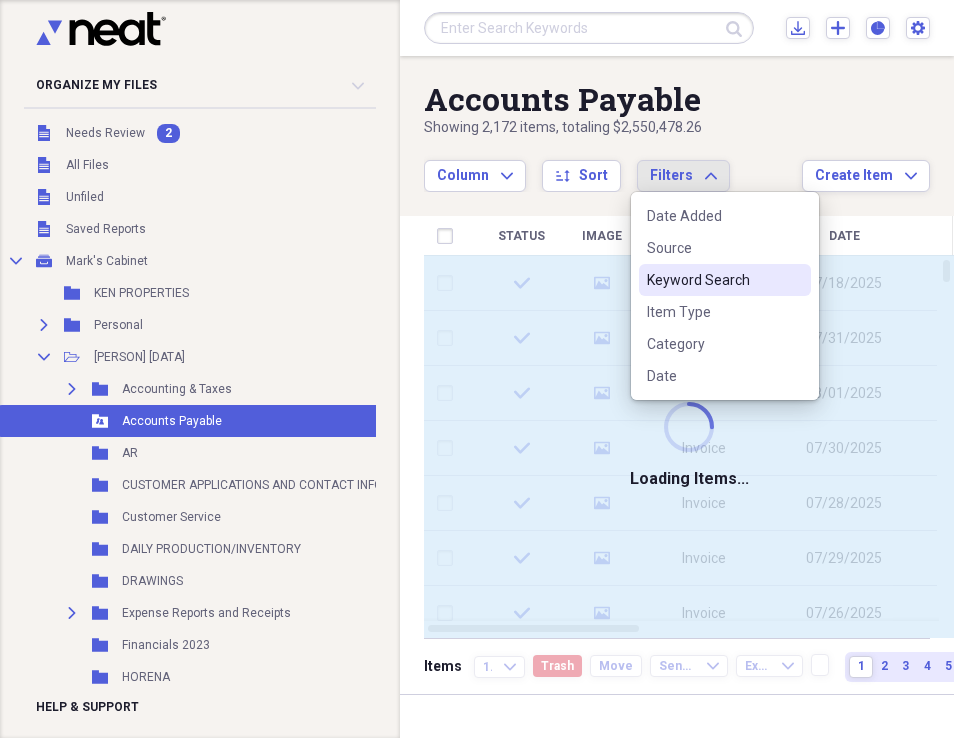 click on "Keyword Search" at bounding box center (713, 280) 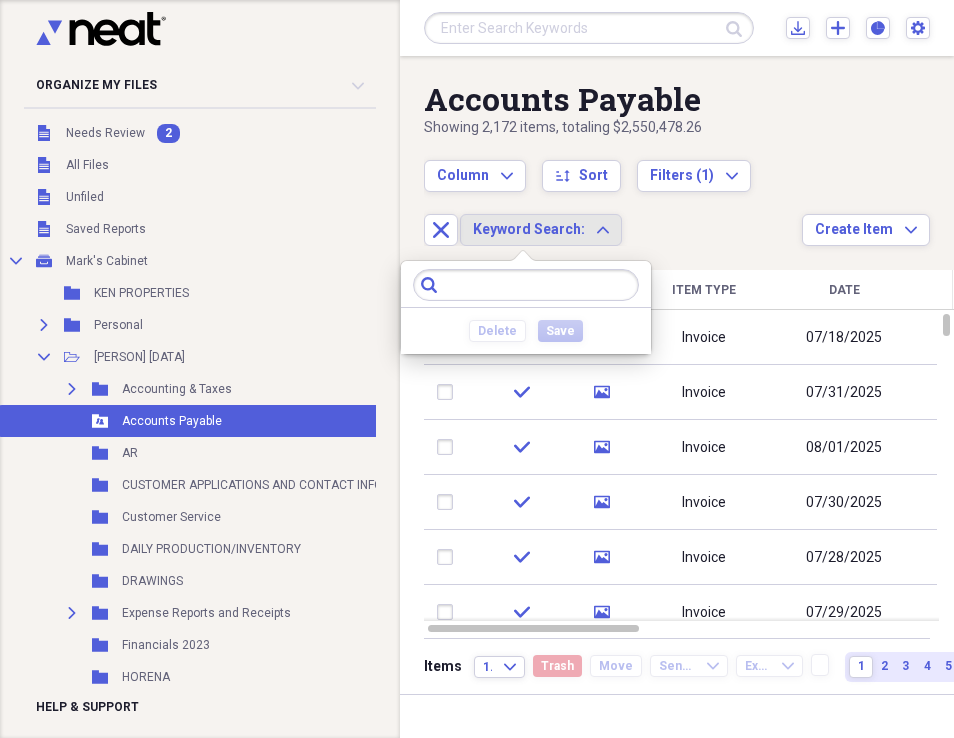 click on "search Clear Delete Save" at bounding box center (526, 307) 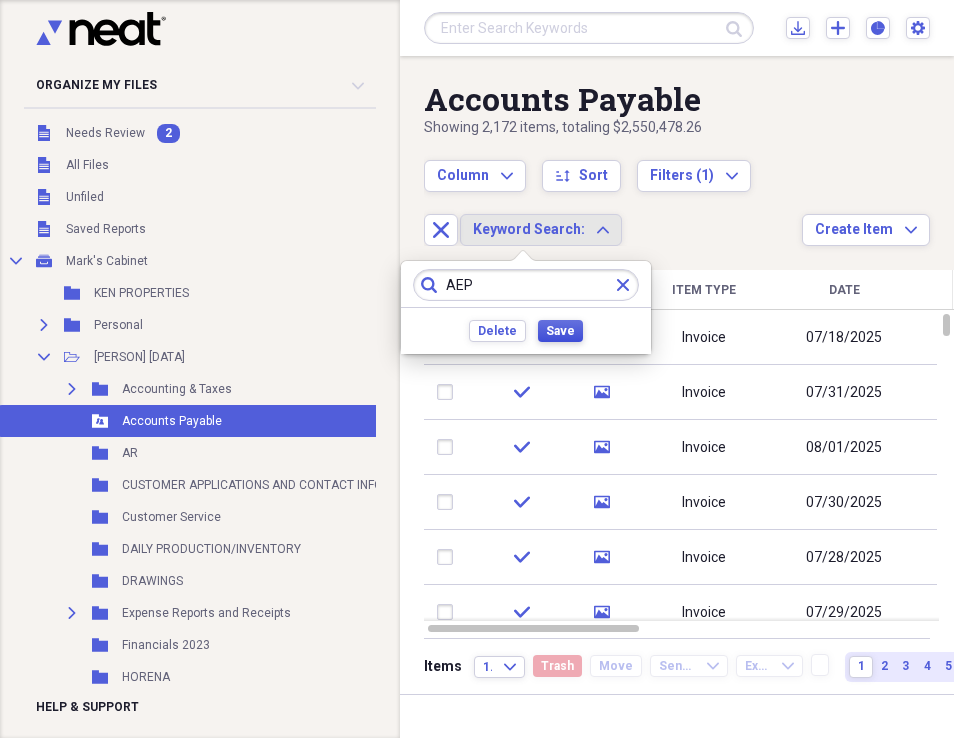 type on "AEP" 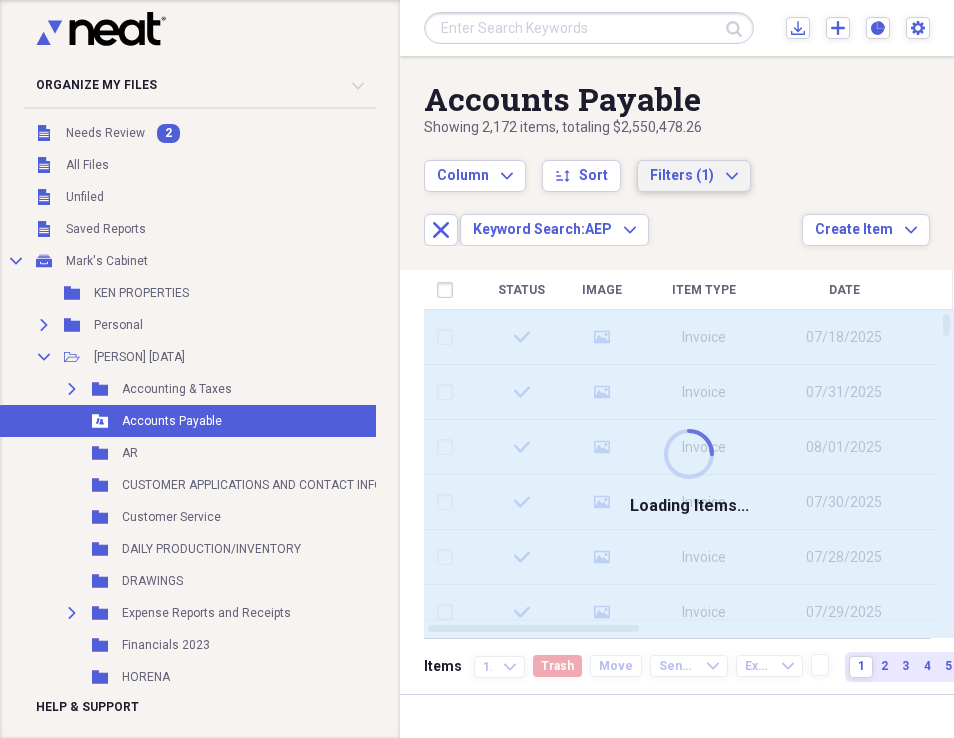 click on "Filters (1) Expand" at bounding box center (694, 176) 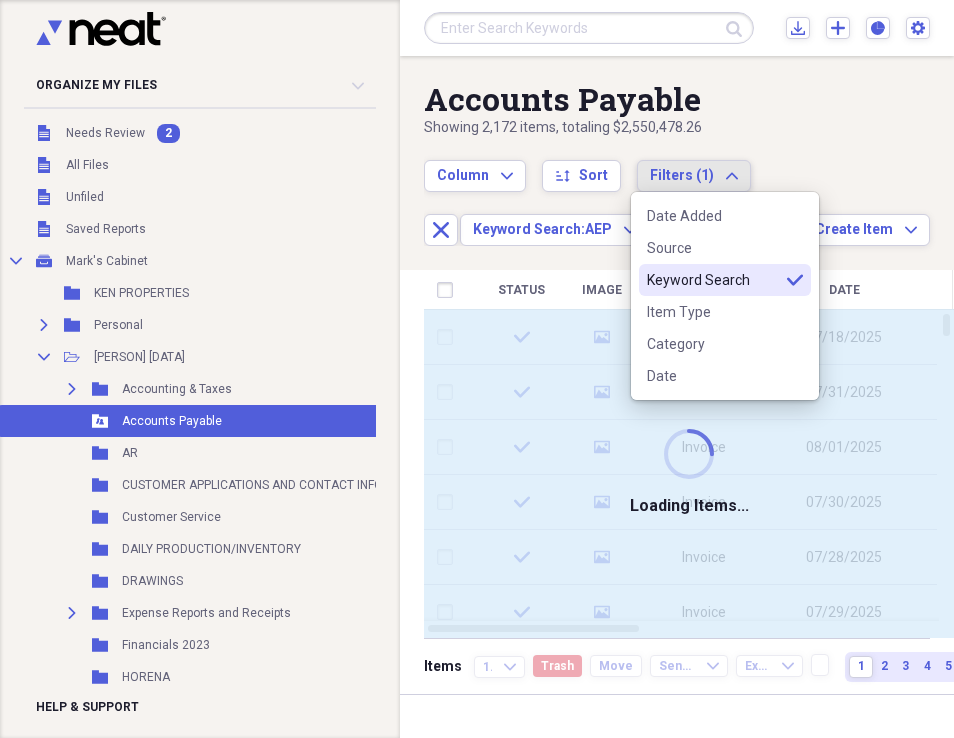 click on "Keyword Search" at bounding box center [713, 280] 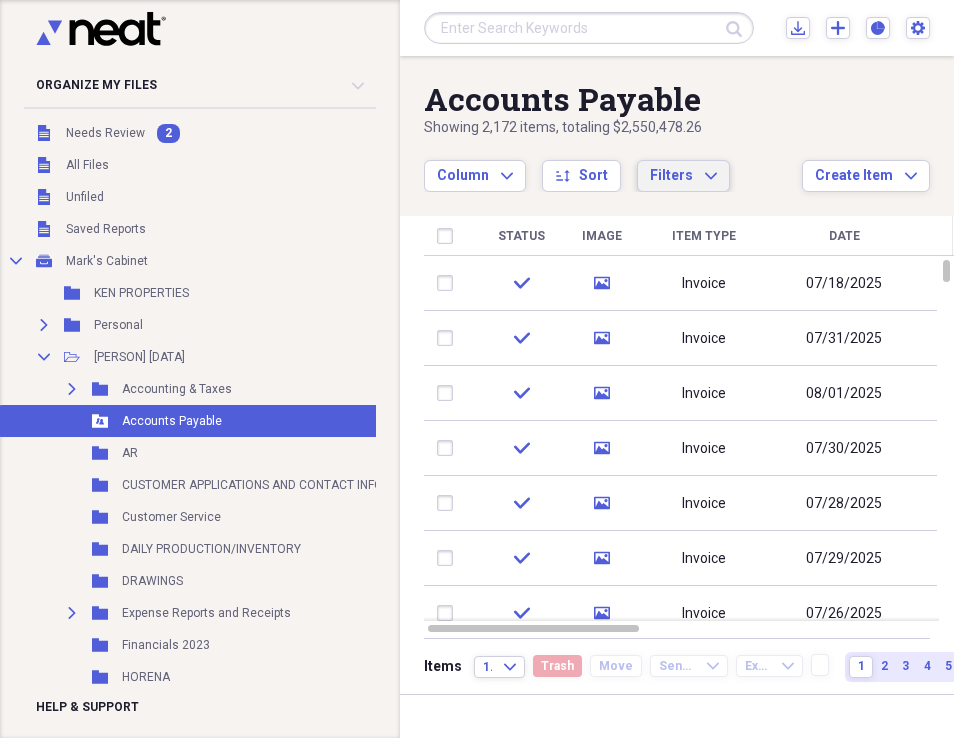 click on "Expand" 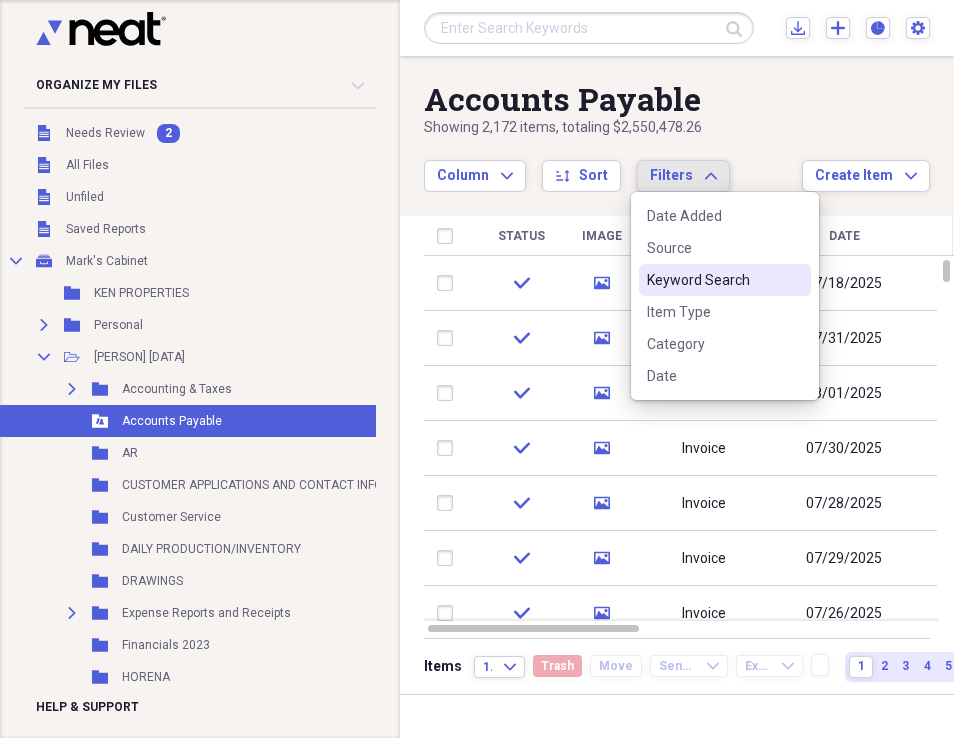 click on "Keyword Search" at bounding box center [713, 280] 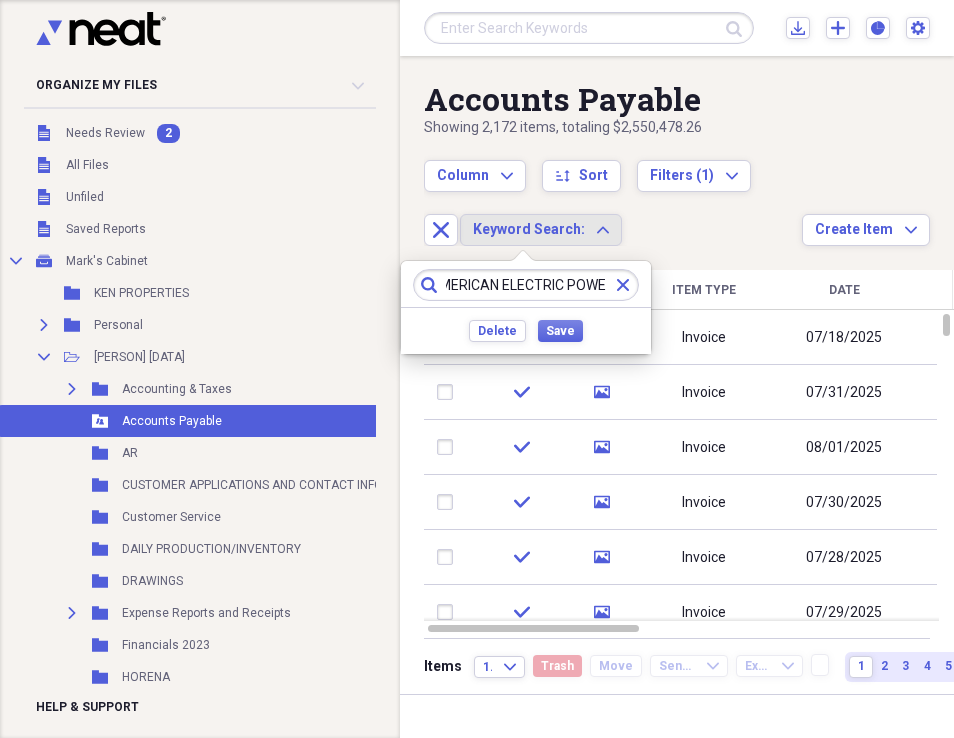 scroll, scrollTop: 0, scrollLeft: 33, axis: horizontal 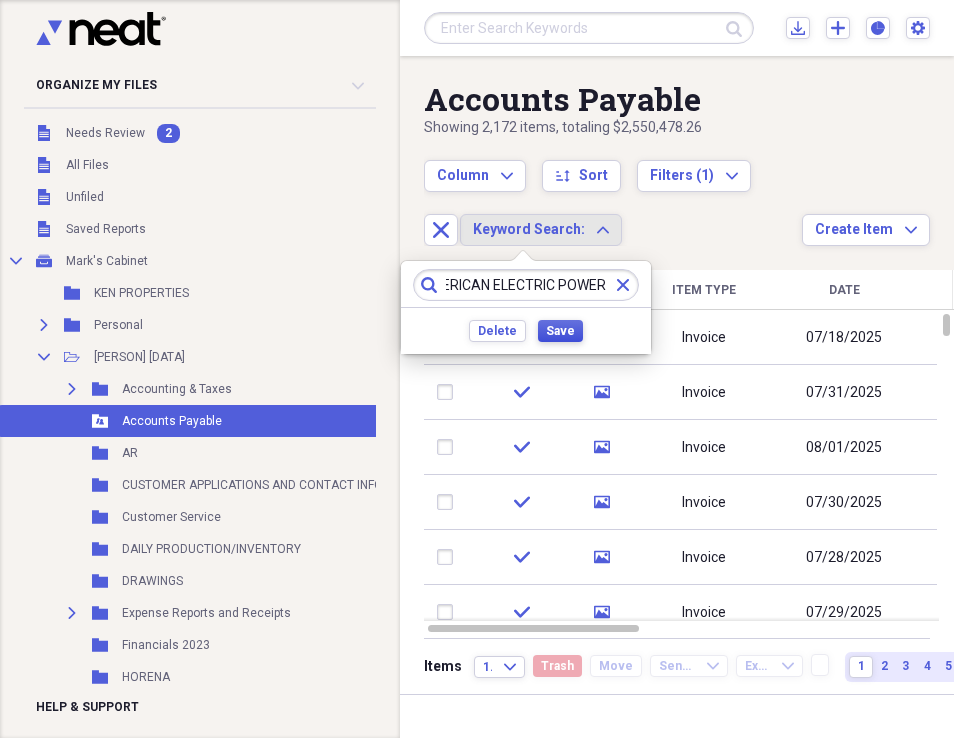 type on "AMERICAN ELECTRIC POWER" 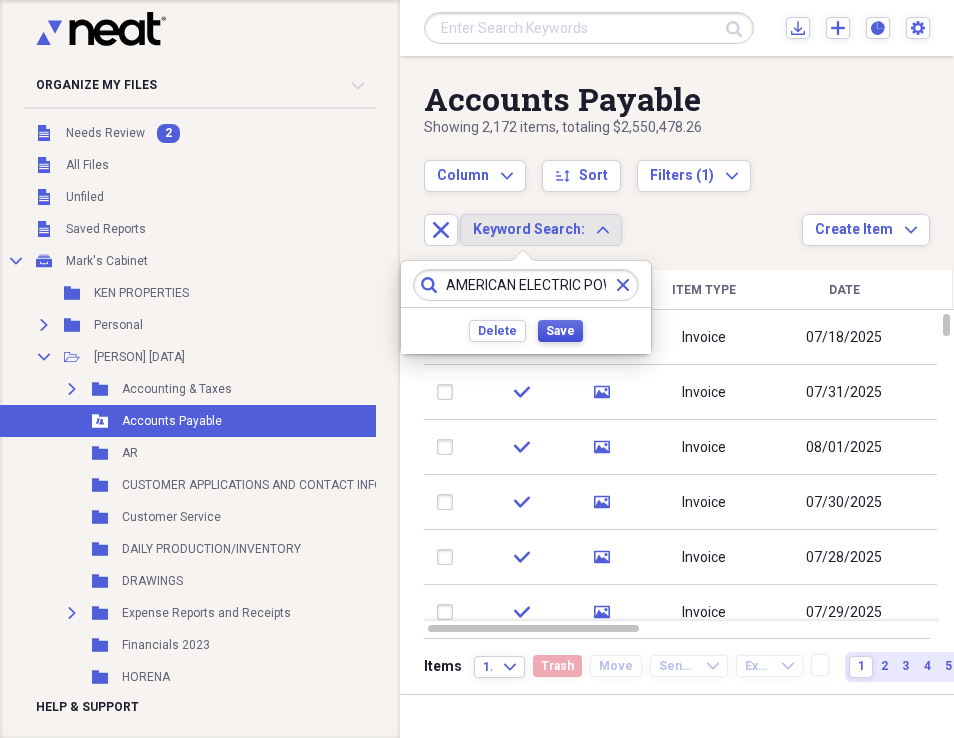 click on "Save" at bounding box center [560, 331] 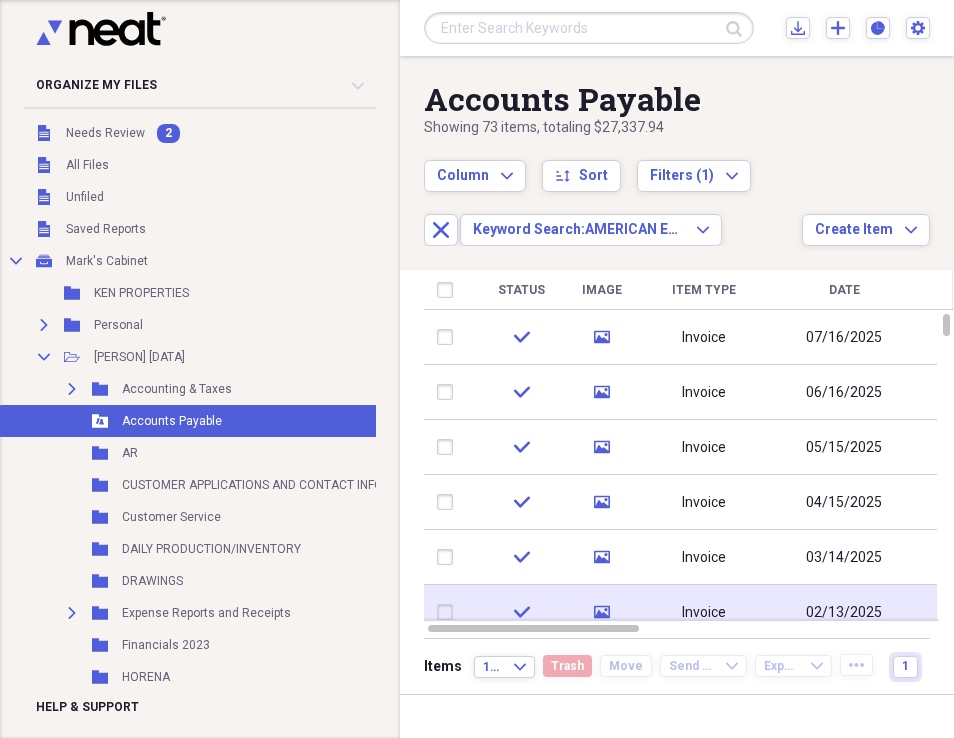 click on "02/13/2025" at bounding box center (844, 612) 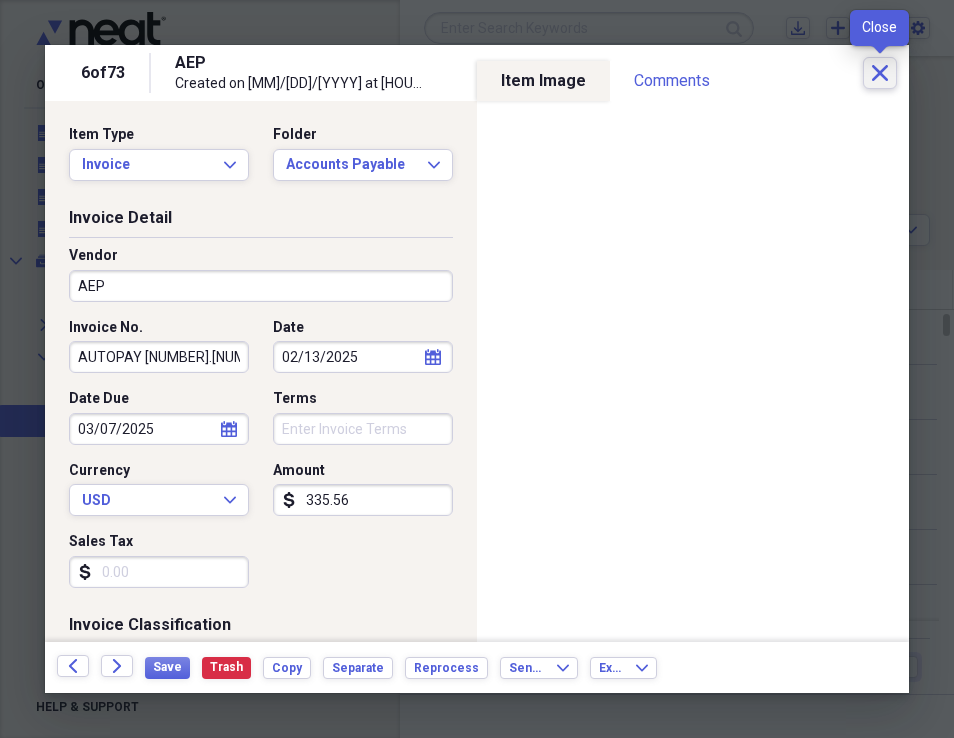 click 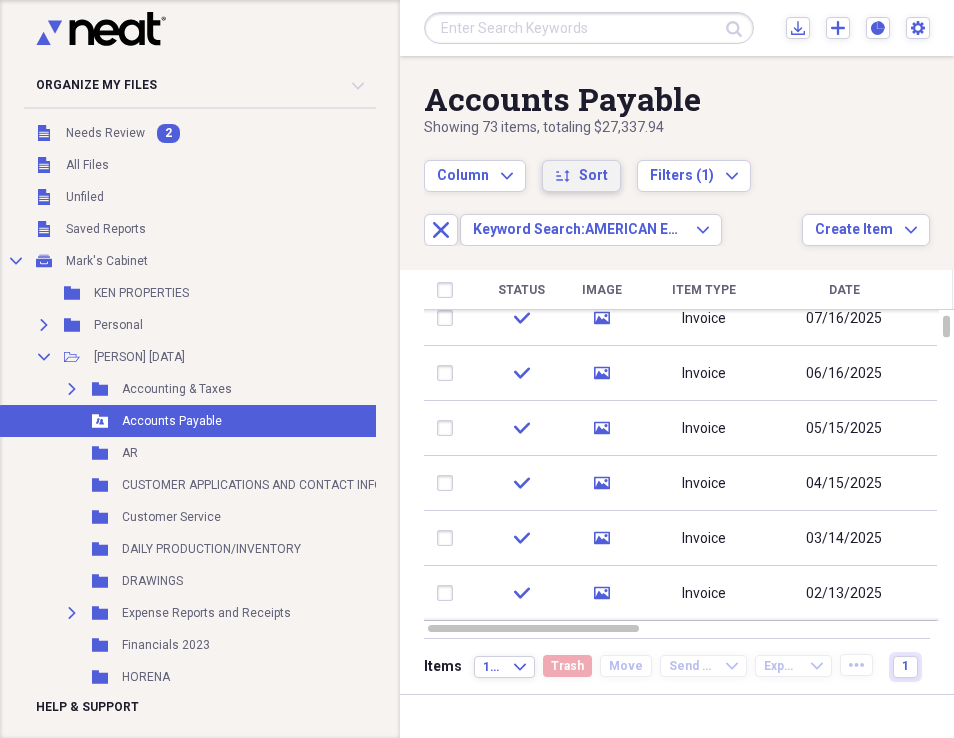 click on "Sort" at bounding box center (593, 176) 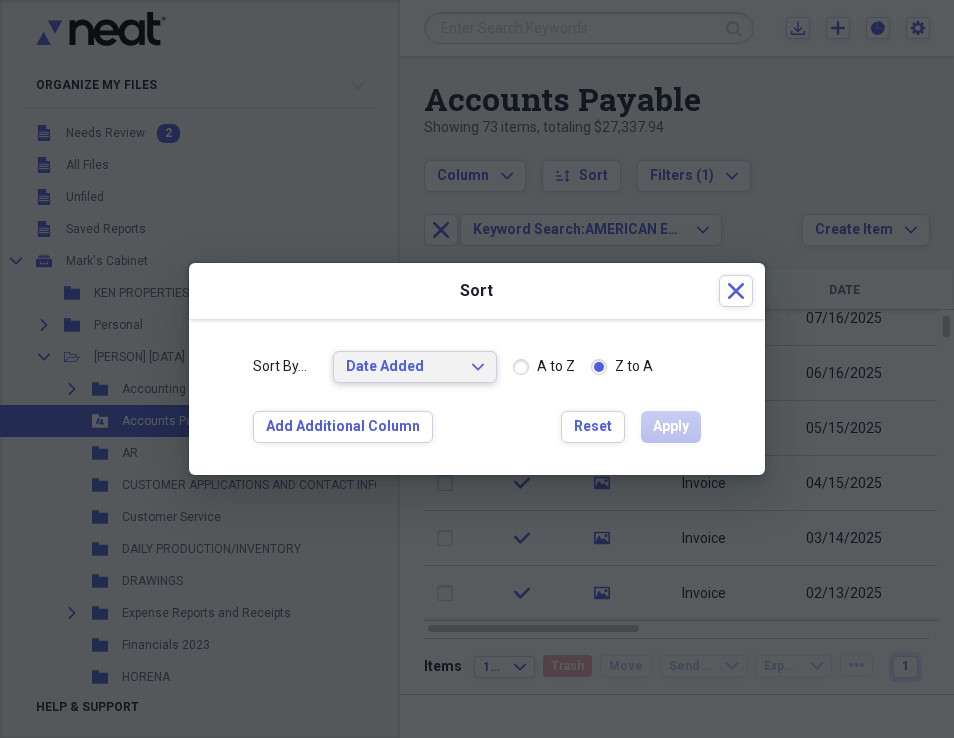 click 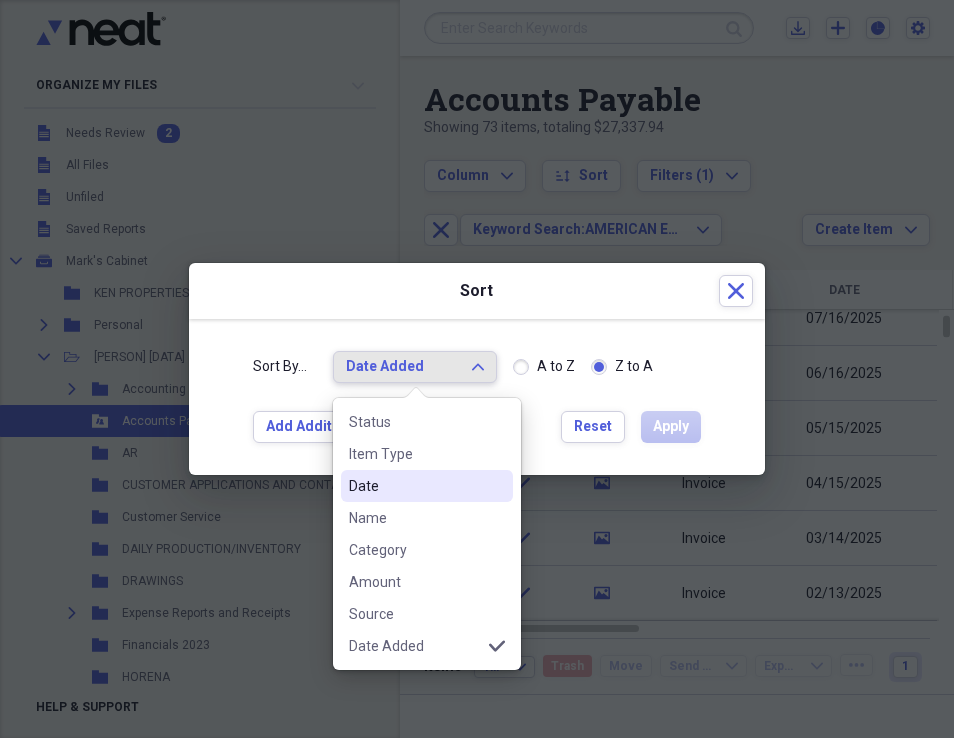 click on "Date" at bounding box center (415, 486) 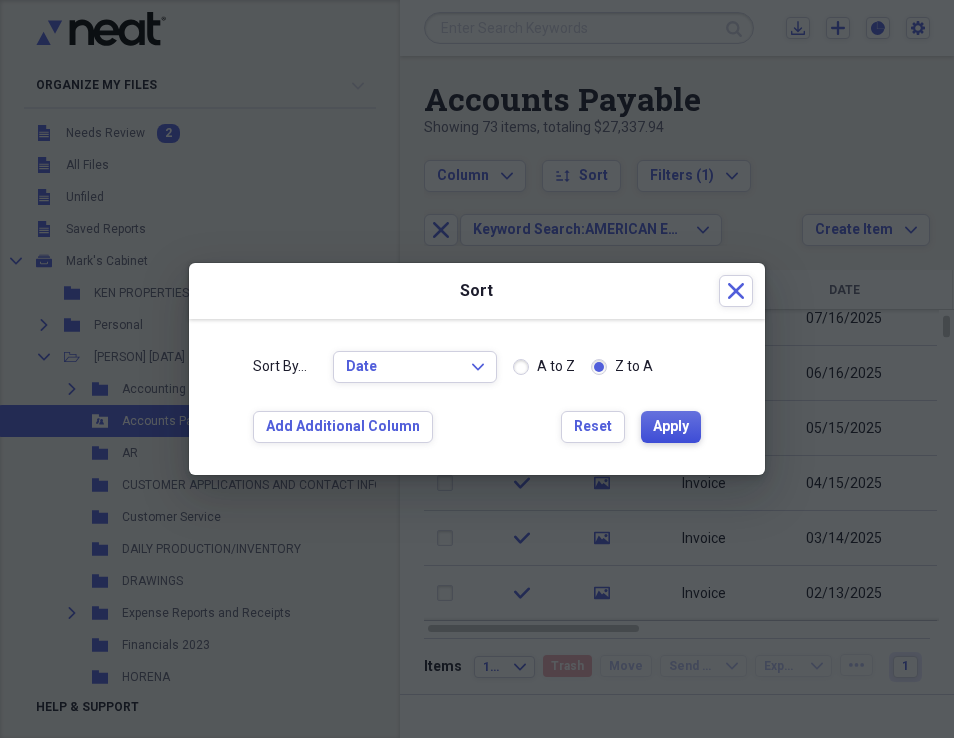 click on "Apply" at bounding box center [671, 427] 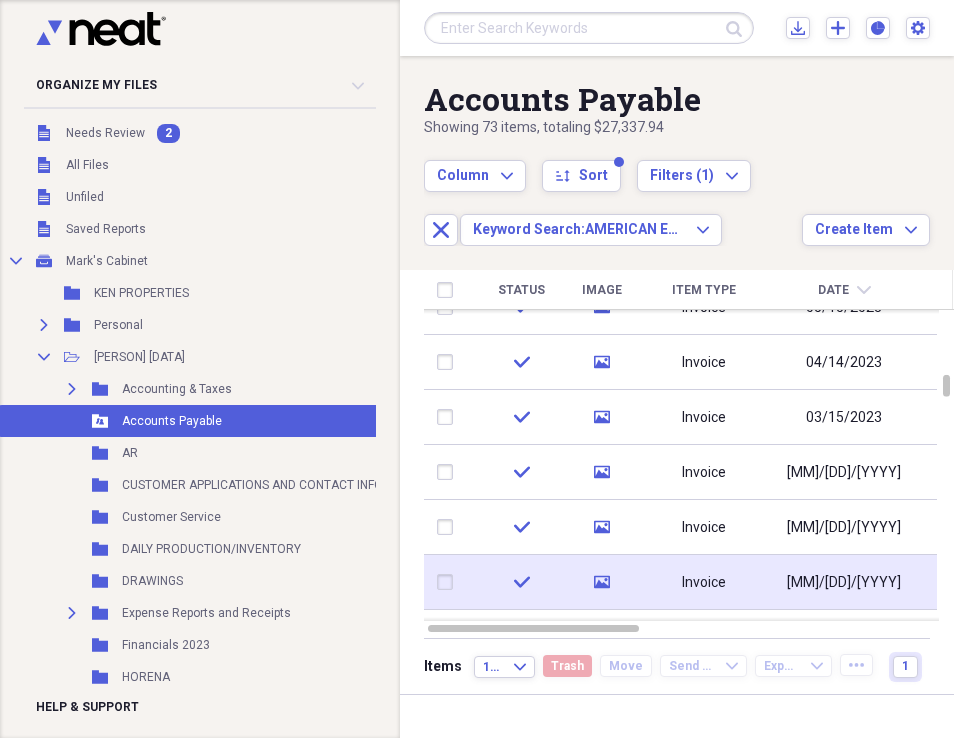click on "Invoice" at bounding box center (704, 583) 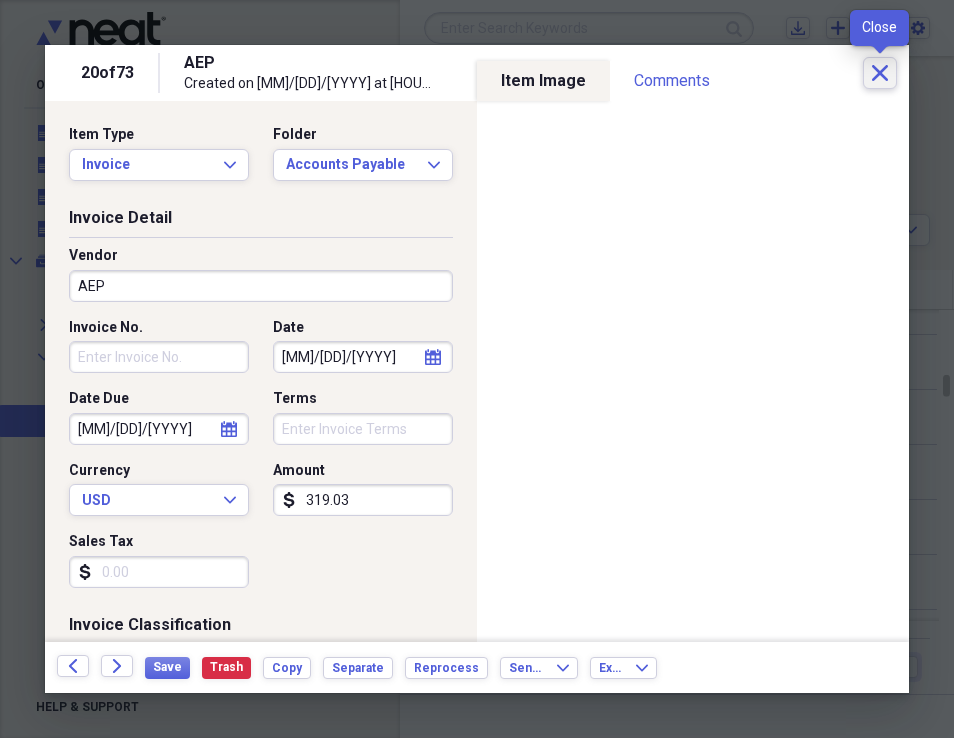 click on "Close" 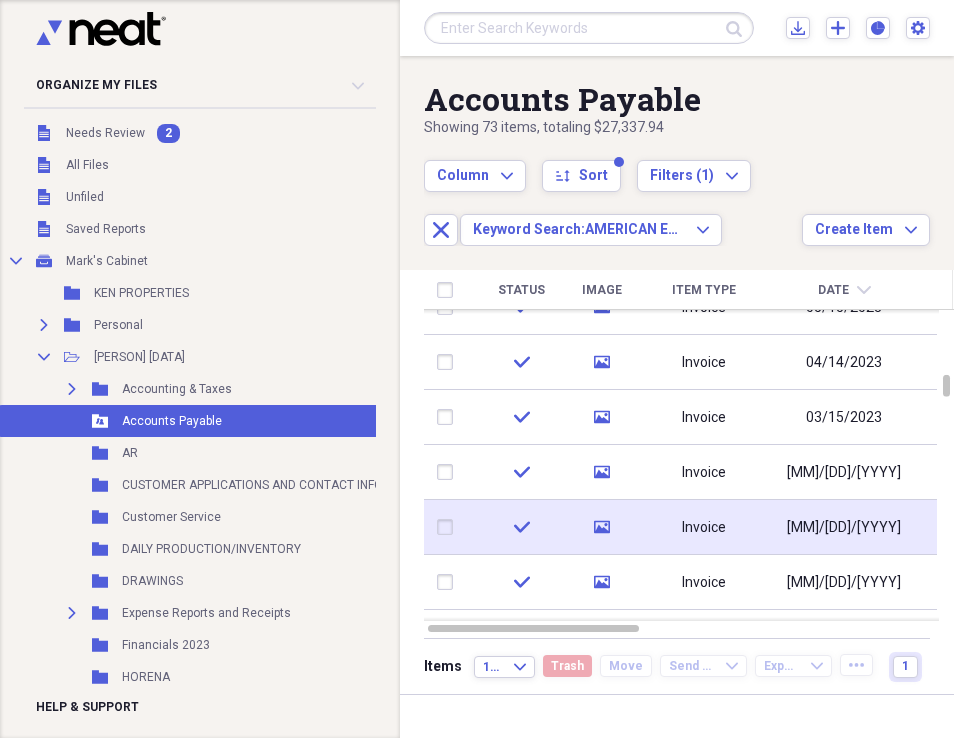 click on "Invoice" at bounding box center (704, 527) 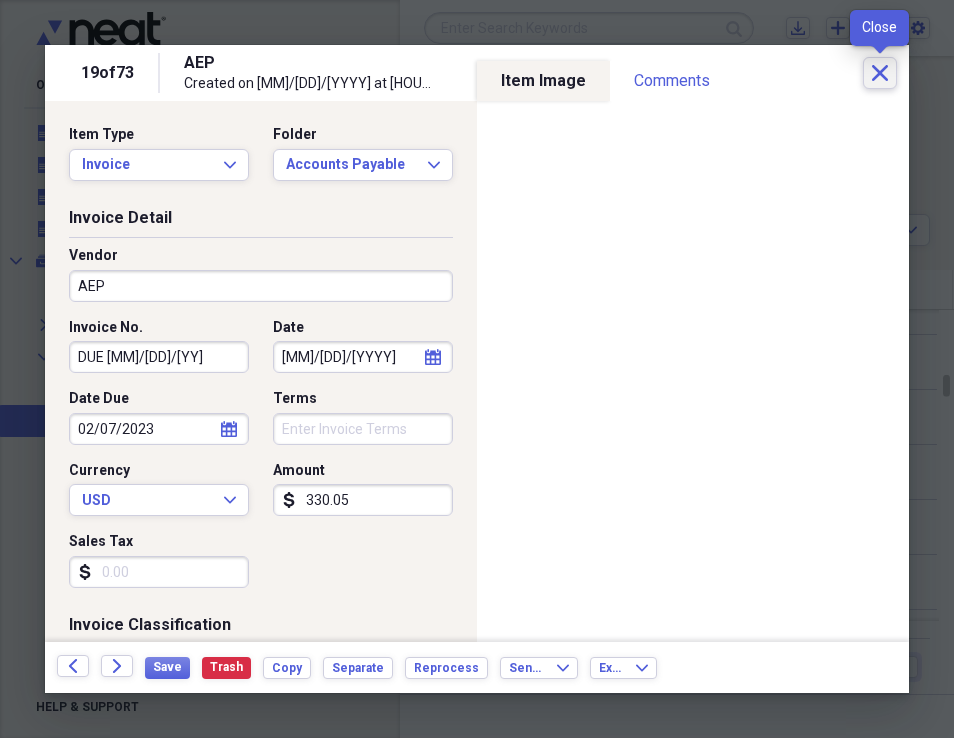 click on "Close" 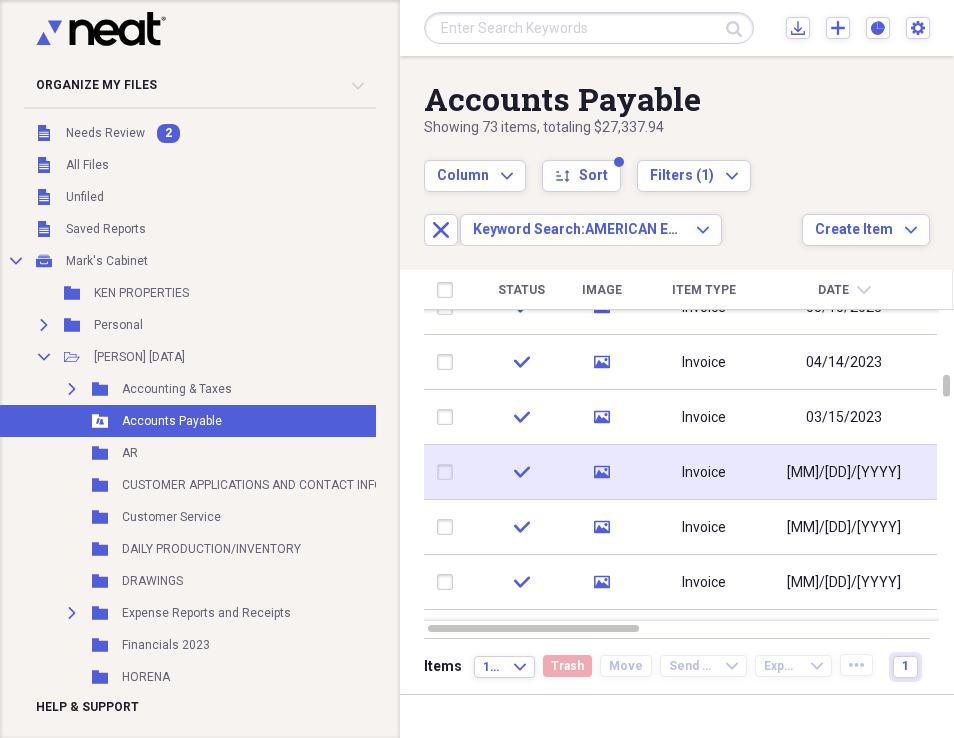 click on "[MM]/[DD]/[YYYY]" at bounding box center [844, 472] 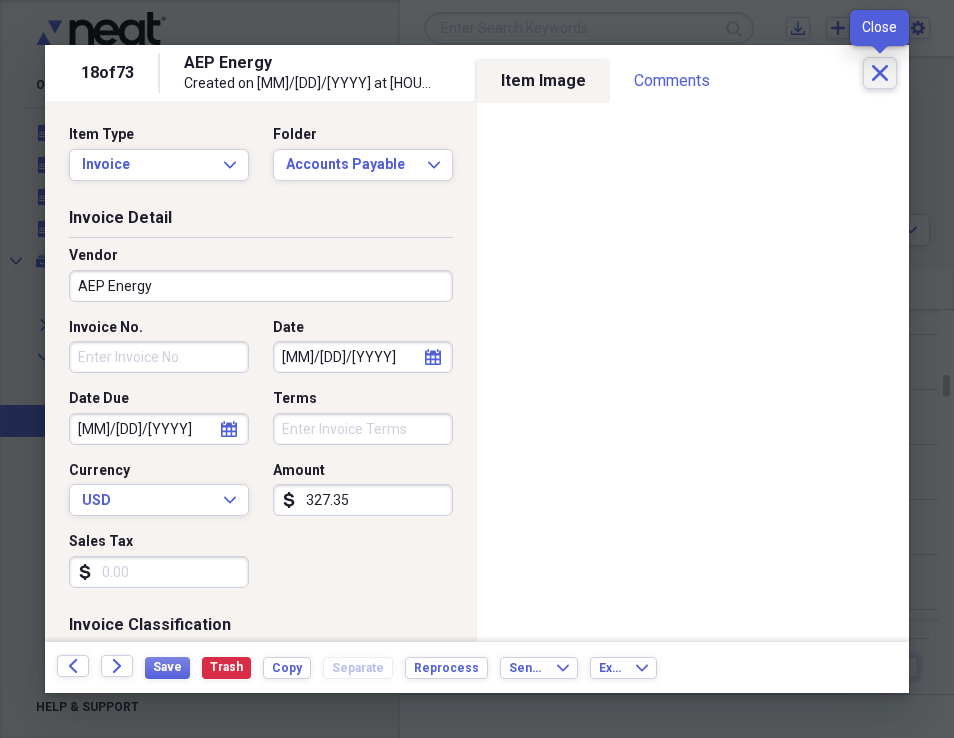 click 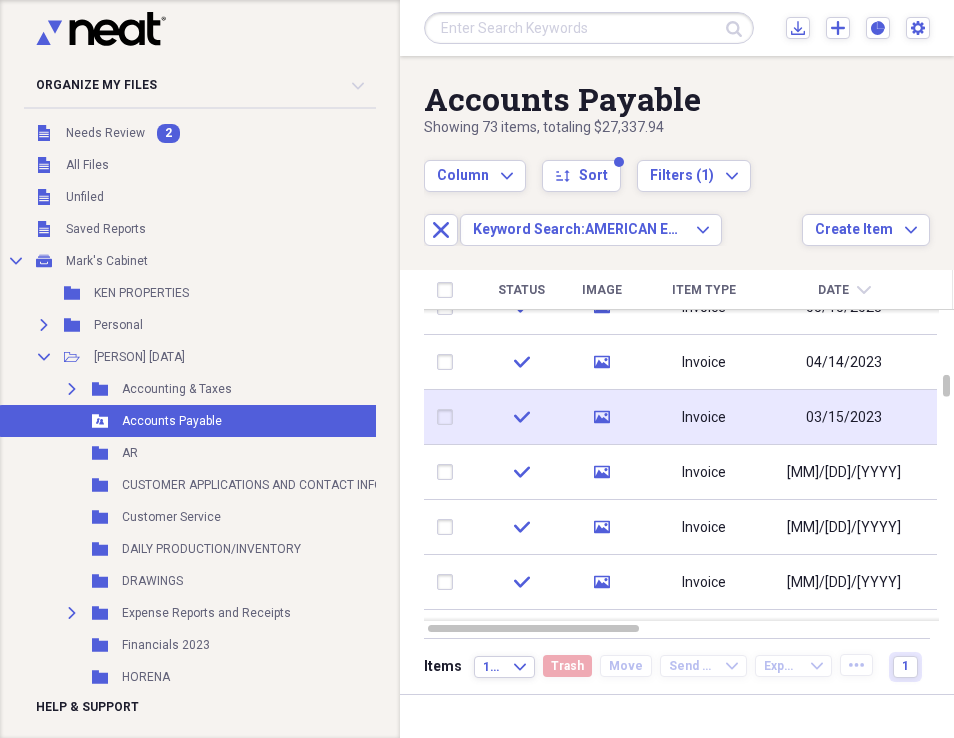 click on "Invoice" at bounding box center (704, 418) 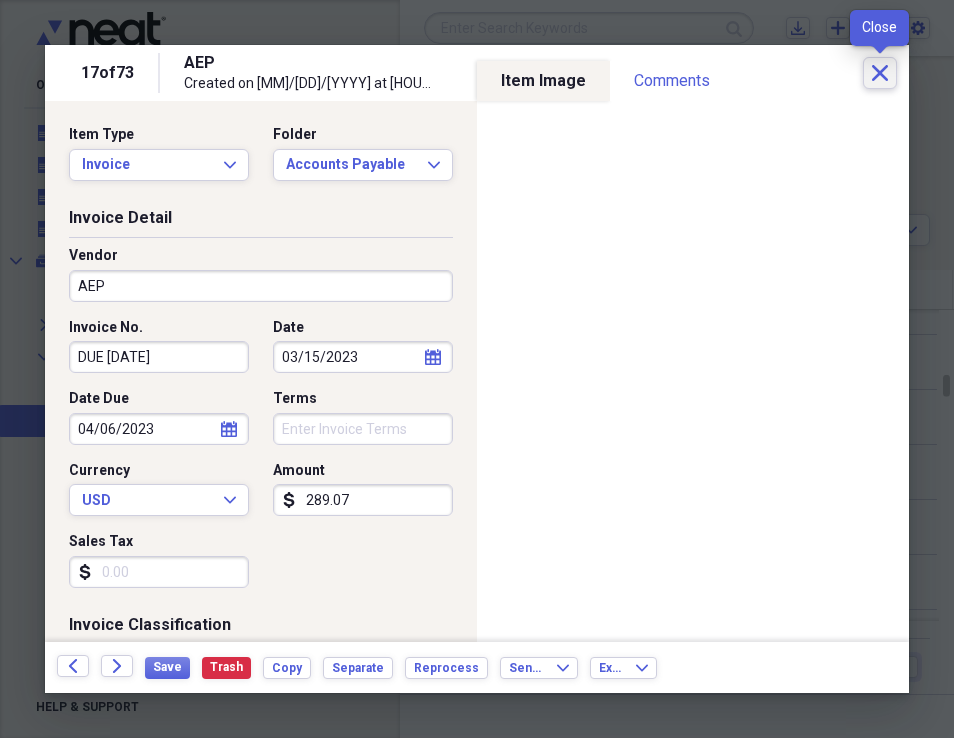 click on "Close" 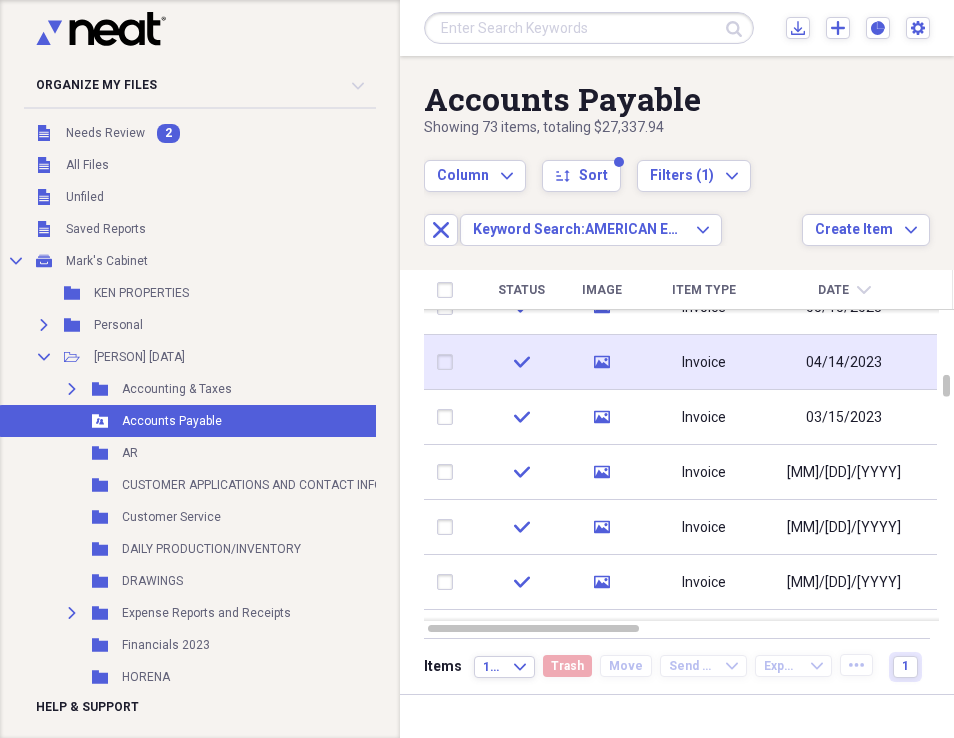 click on "Invoice" at bounding box center [704, 362] 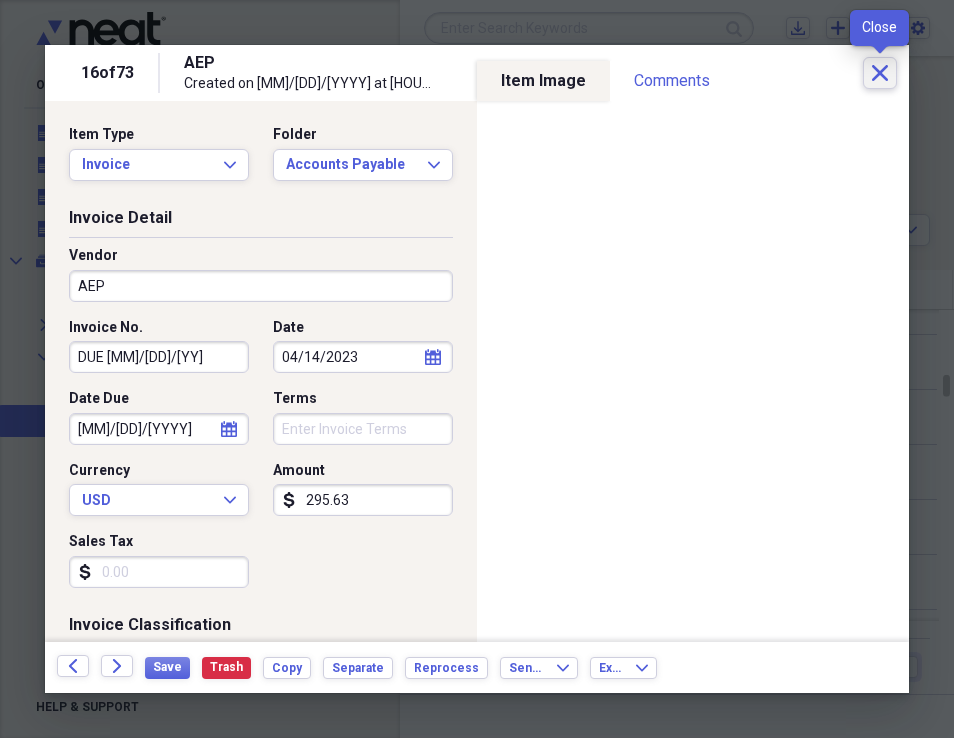 click 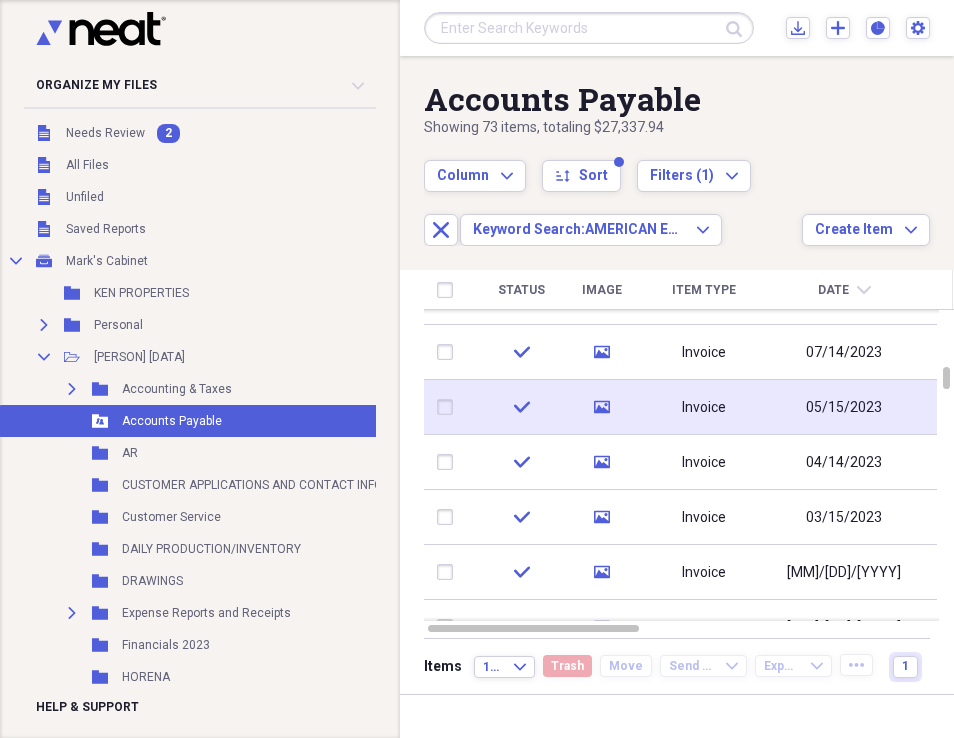 click on "Invoice" at bounding box center [704, 407] 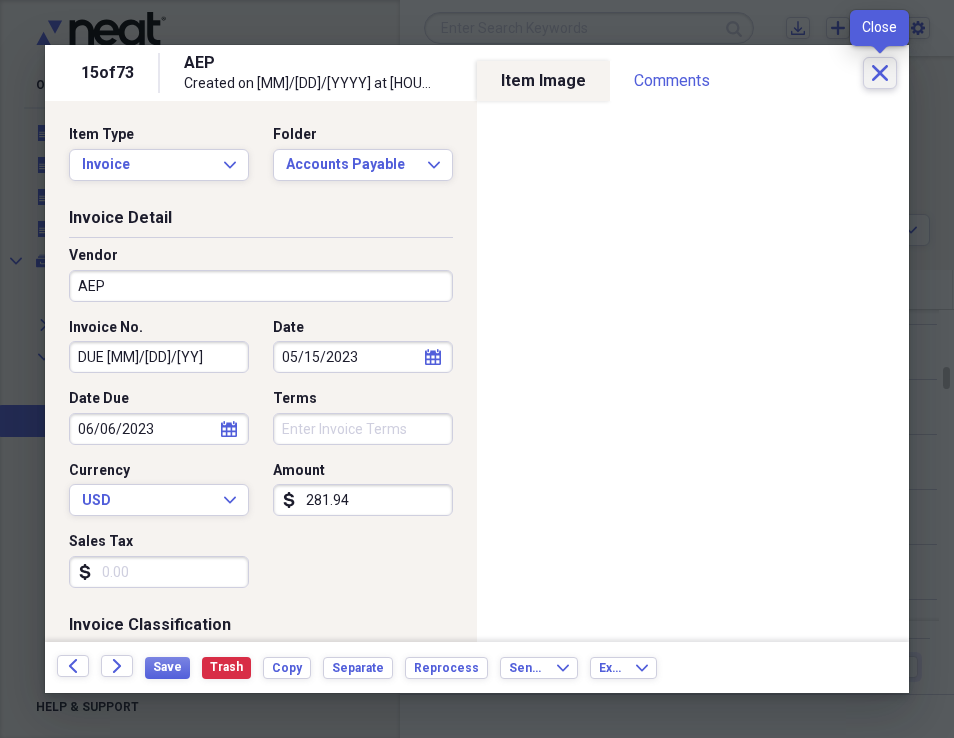 click on "Close" 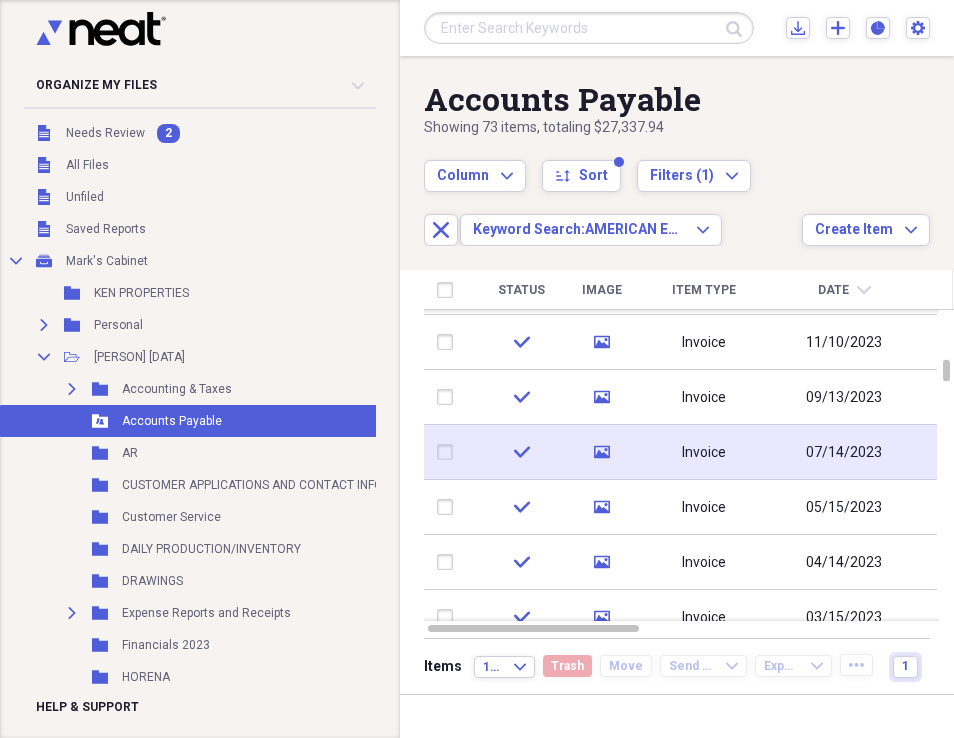 click on "Invoice" at bounding box center (704, 452) 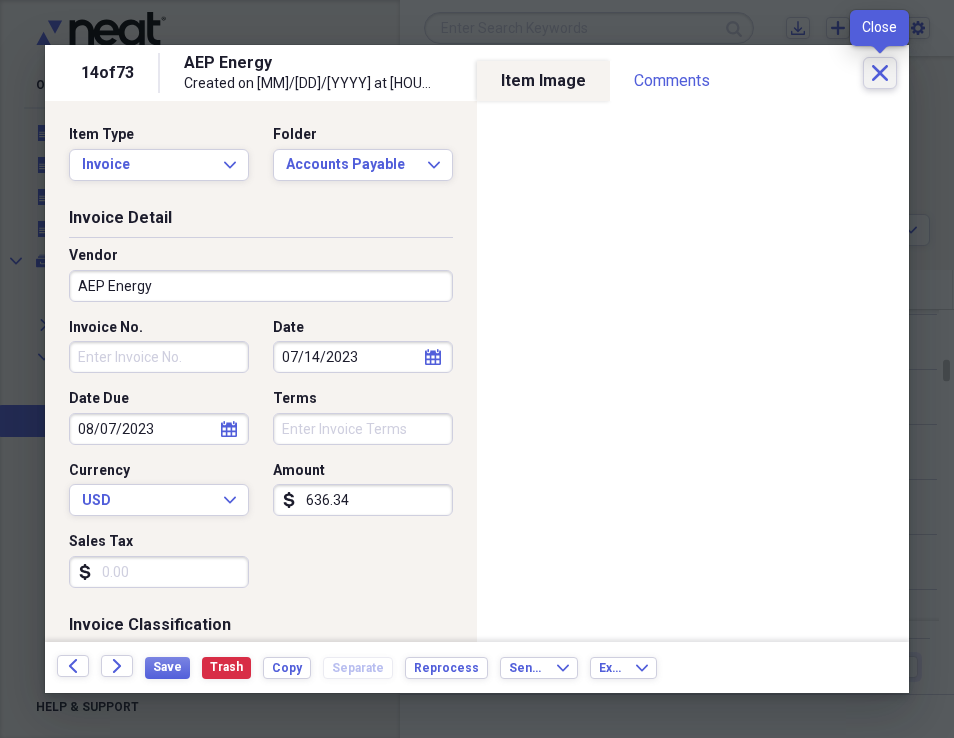 click on "Close" 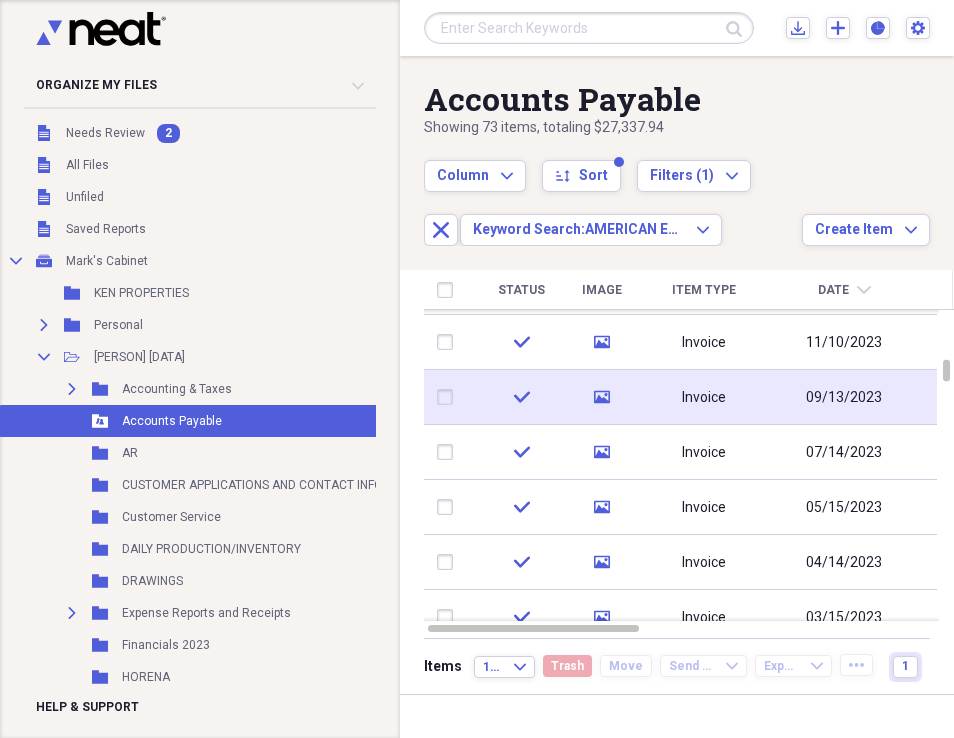 click on "Invoice" at bounding box center (704, 397) 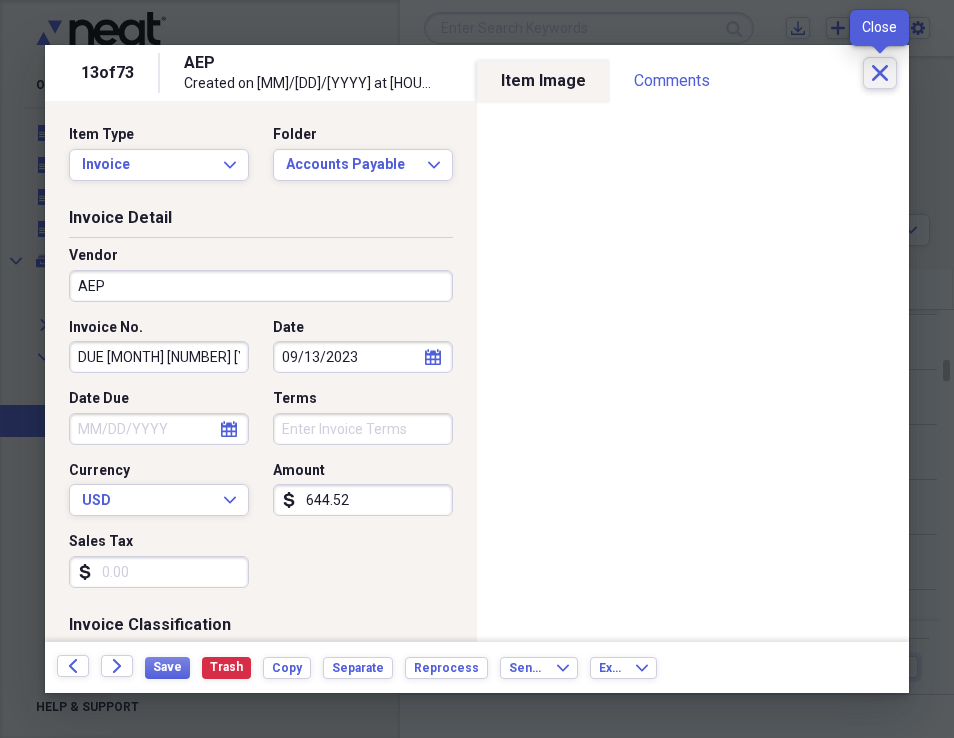 click on "Close" 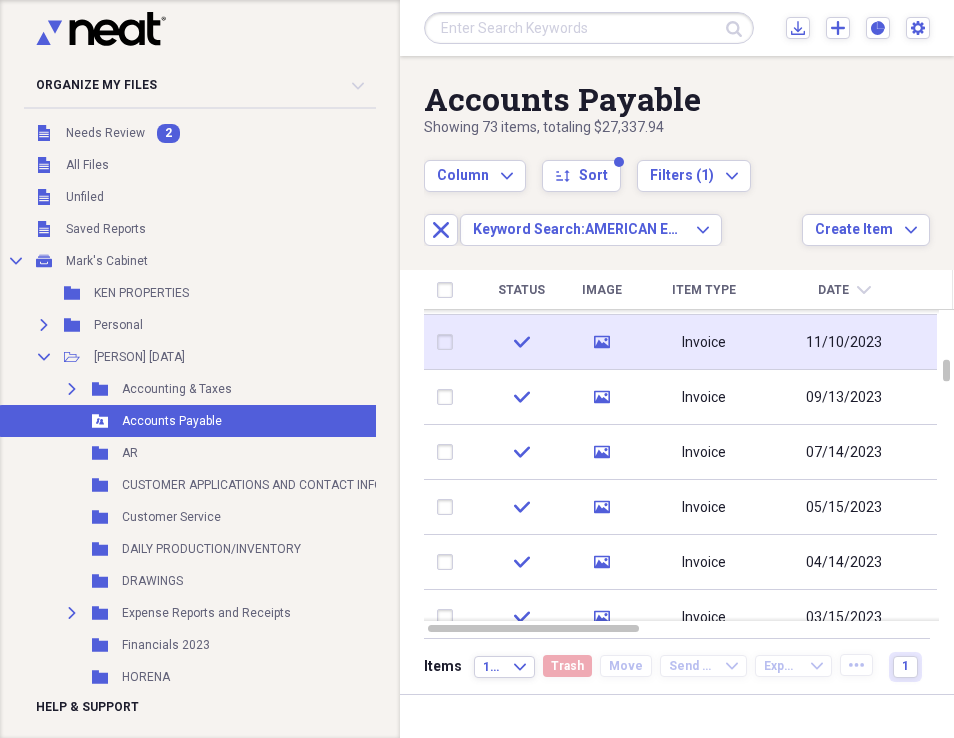 click on "Invoice" at bounding box center [704, 342] 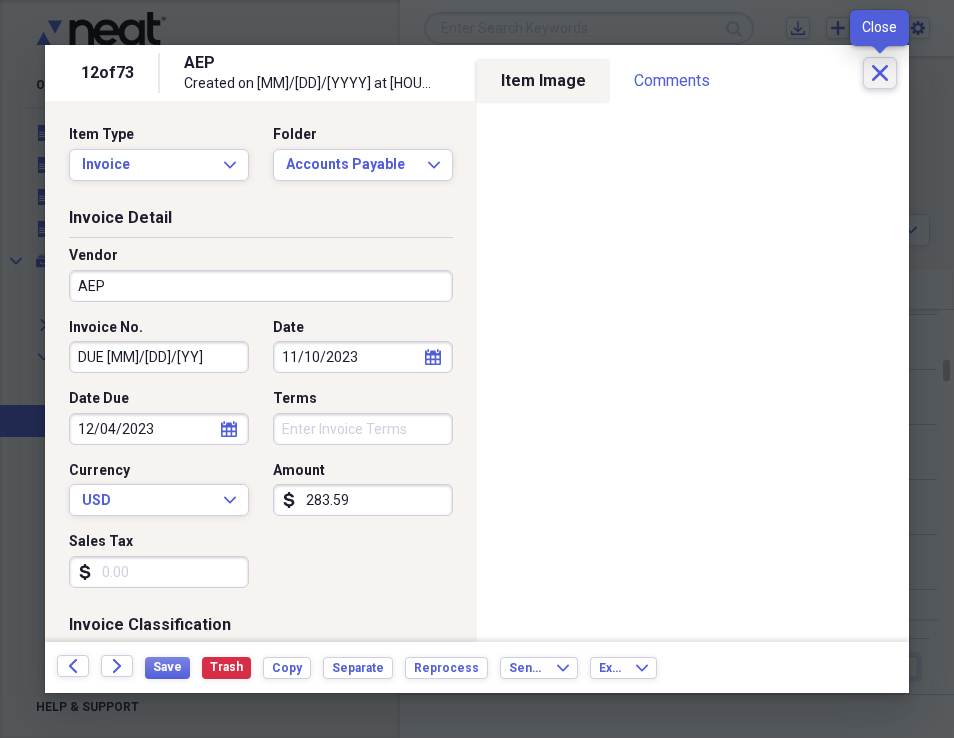 click on "Close" at bounding box center [880, 73] 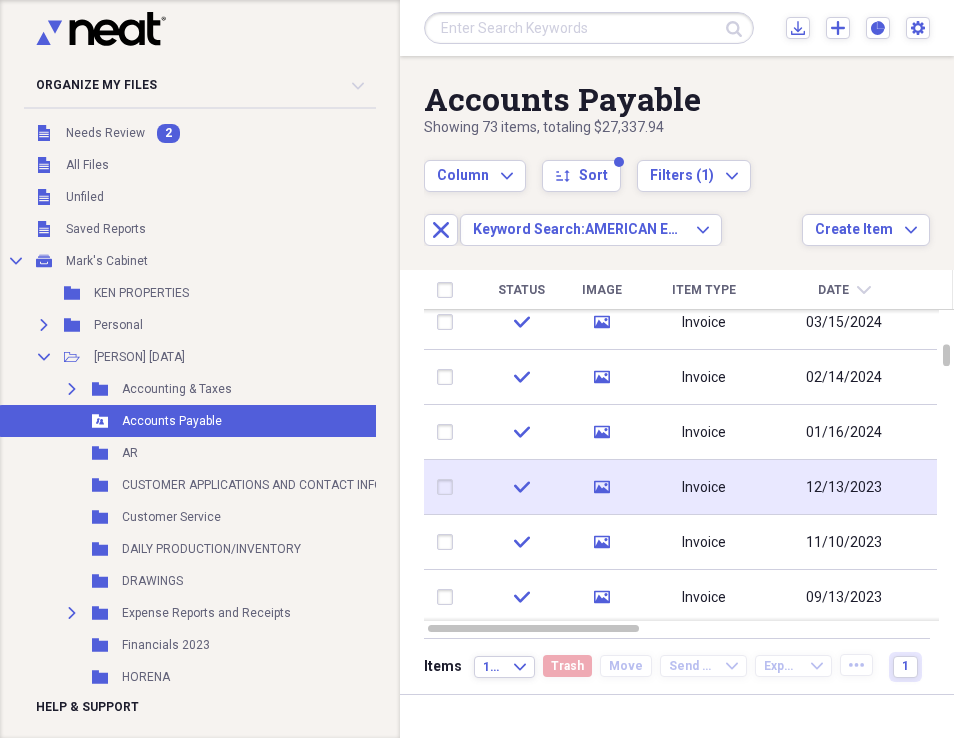click on "Invoice" at bounding box center (704, 487) 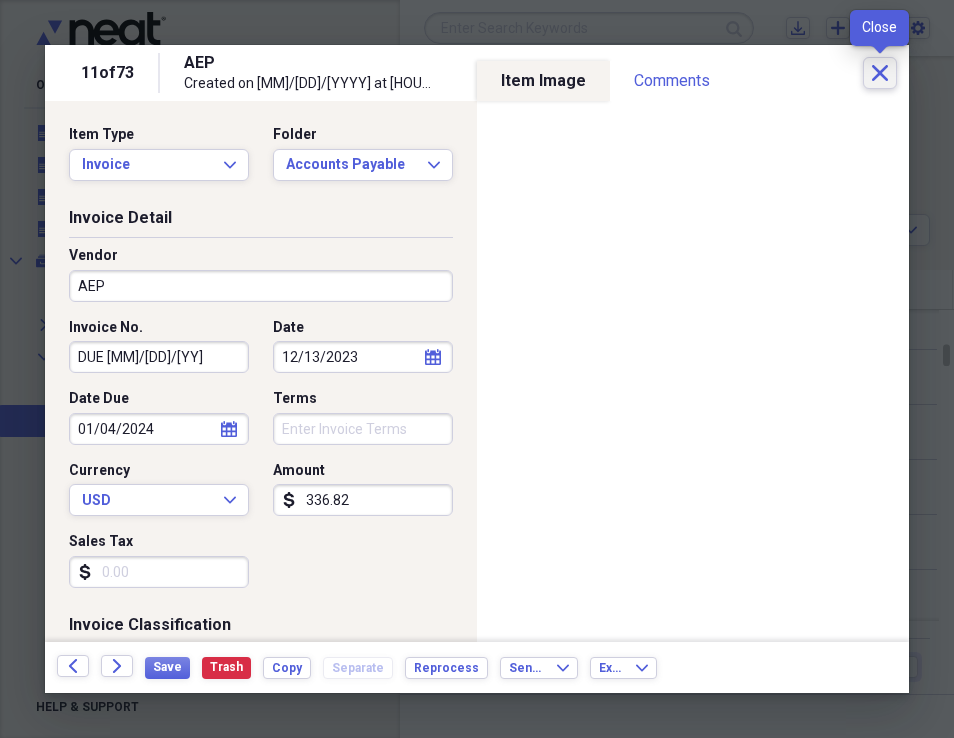click 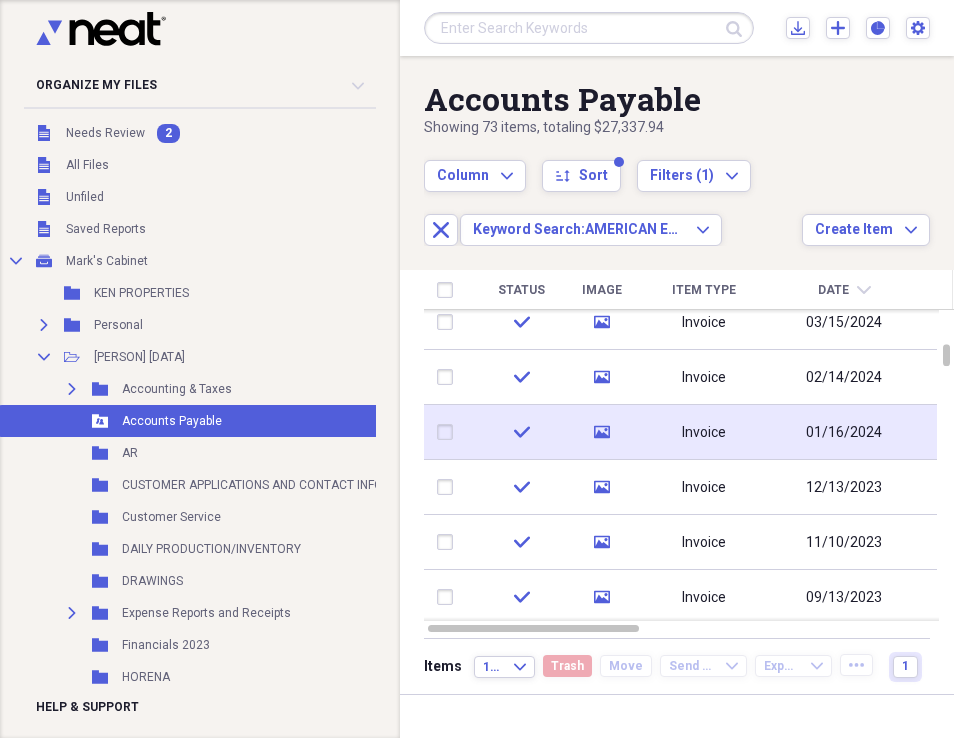 click on "01/16/2024" at bounding box center [844, 432] 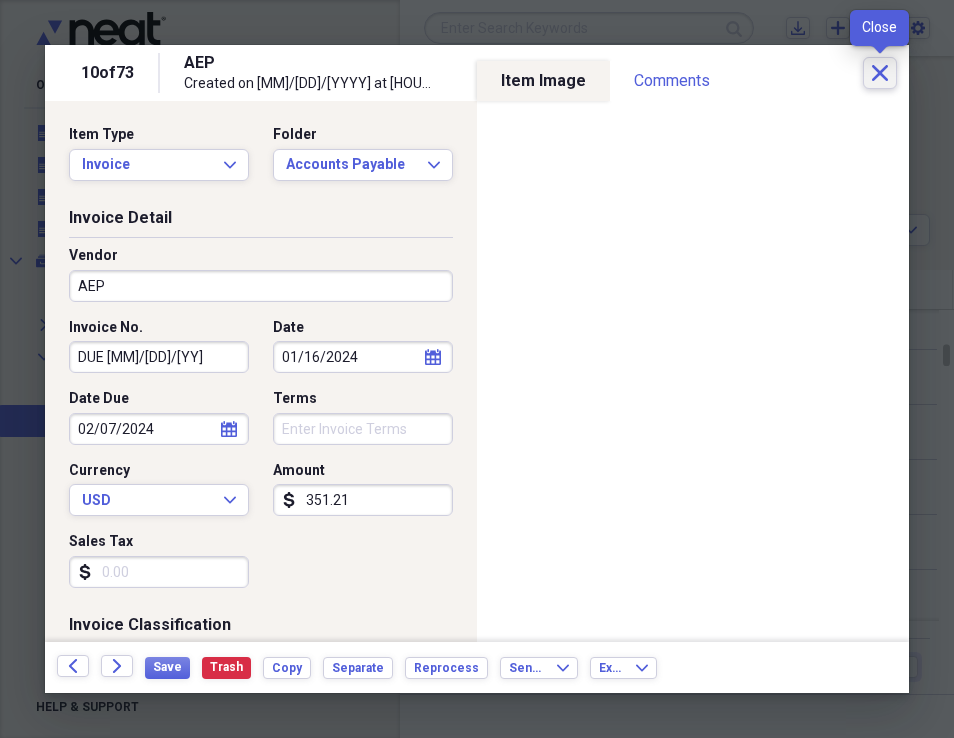 click on "Close" 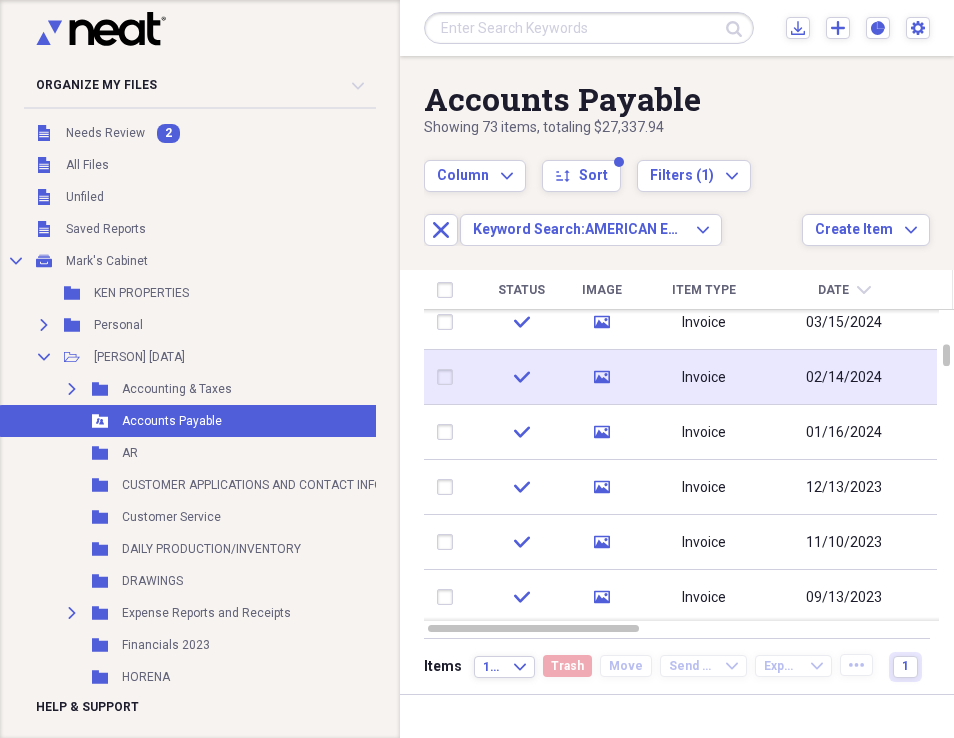 click on "02/14/2024" at bounding box center (844, 377) 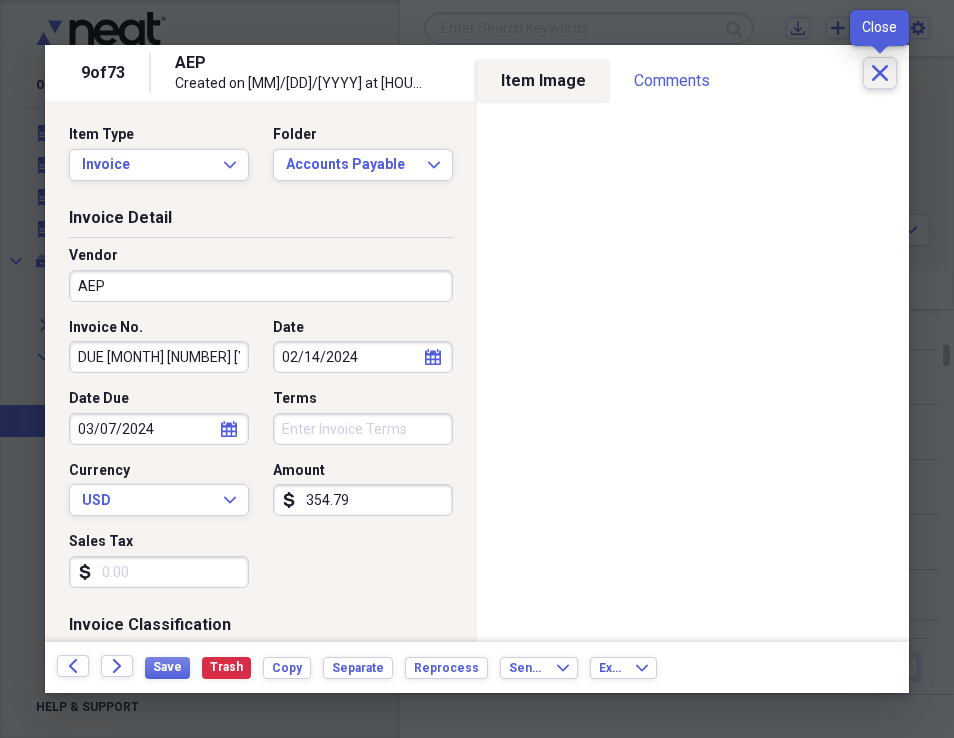 click on "Close" 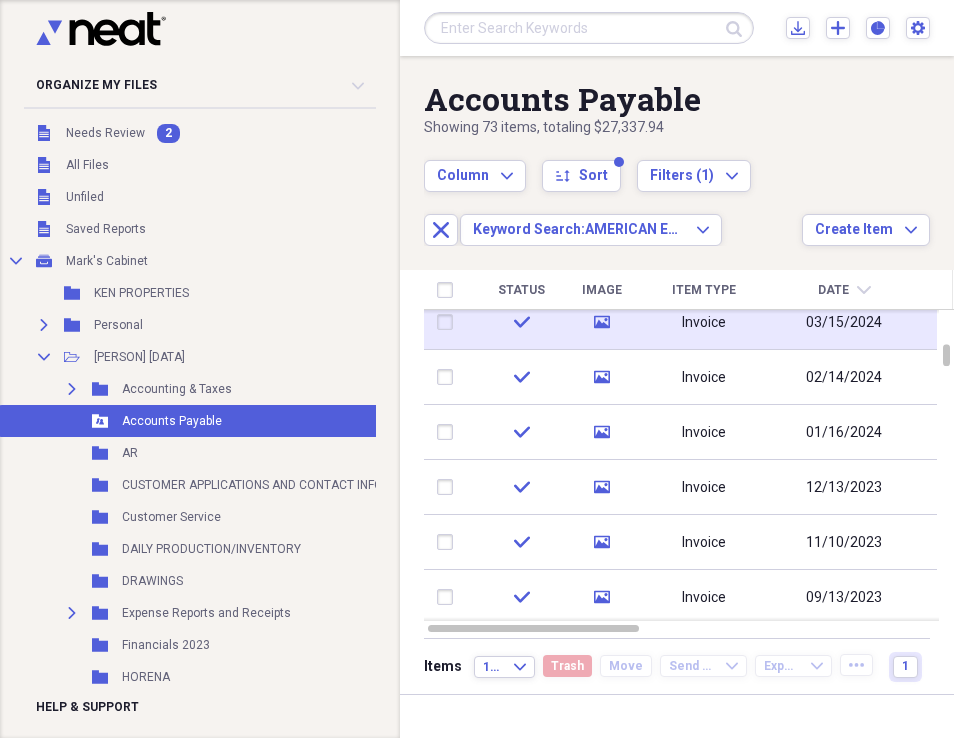 click on "03/15/2024" at bounding box center (844, 323) 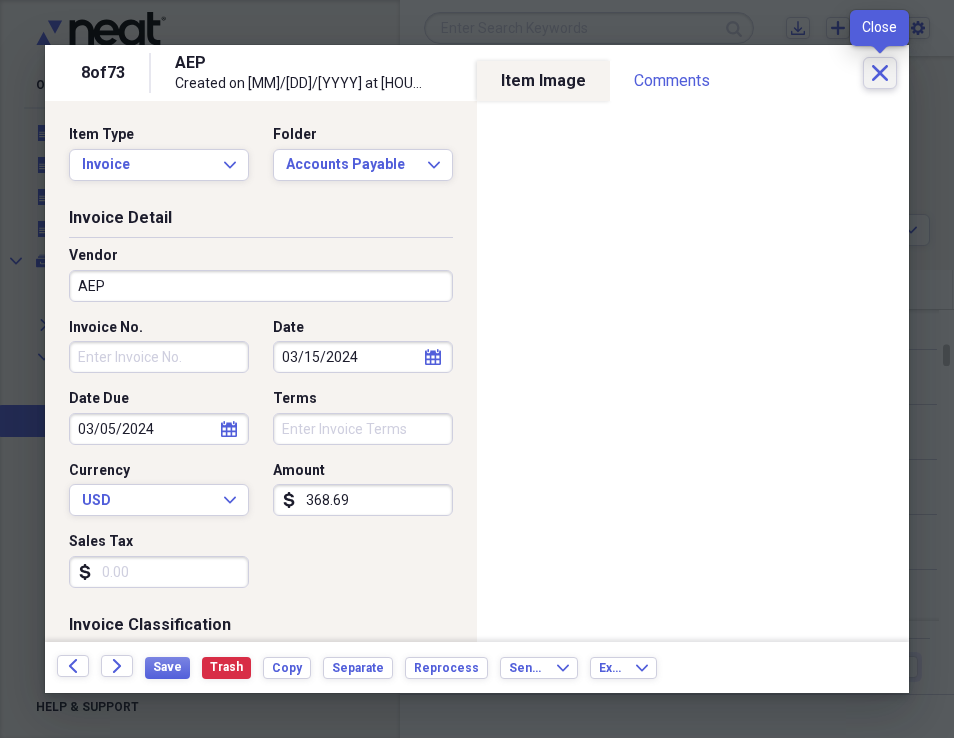 click on "Close" 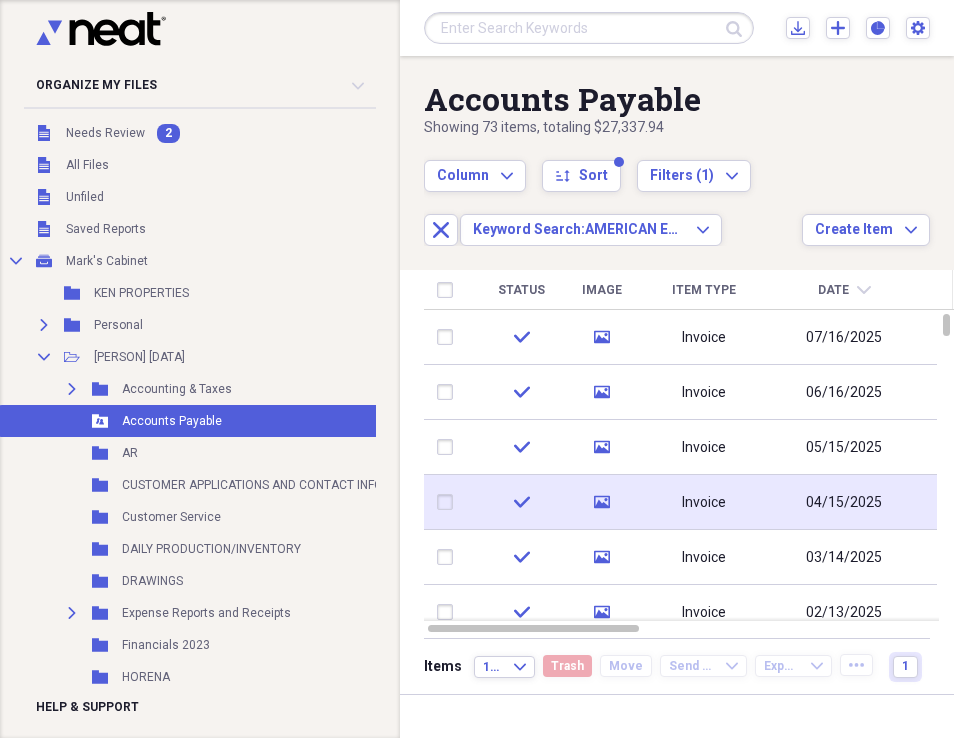 click on "Invoice" at bounding box center (704, 502) 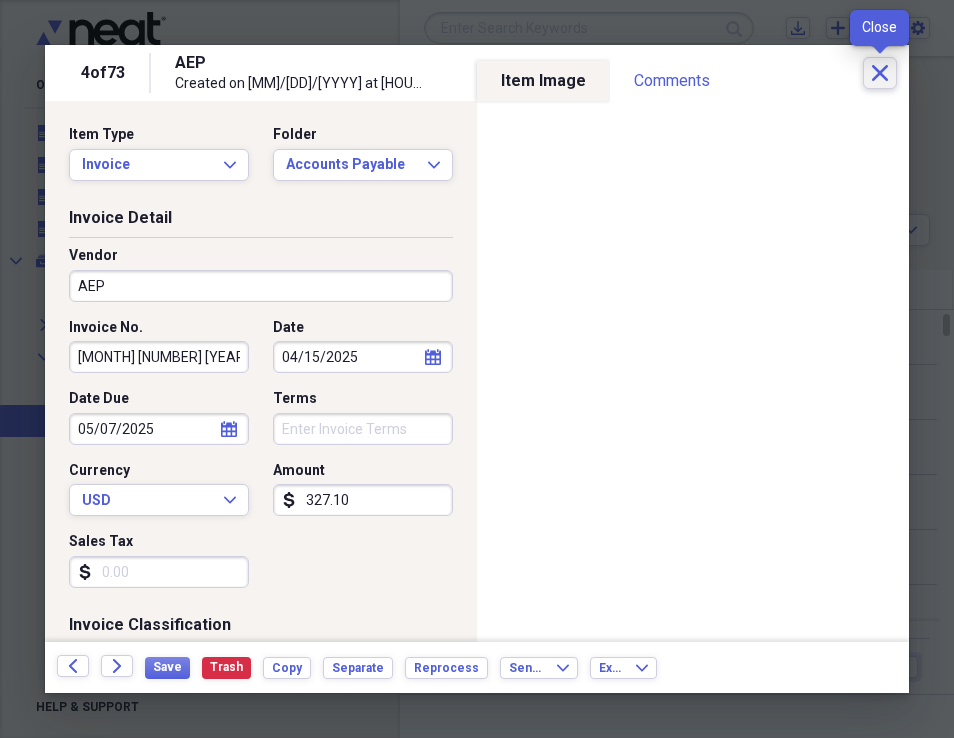 click on "Close" 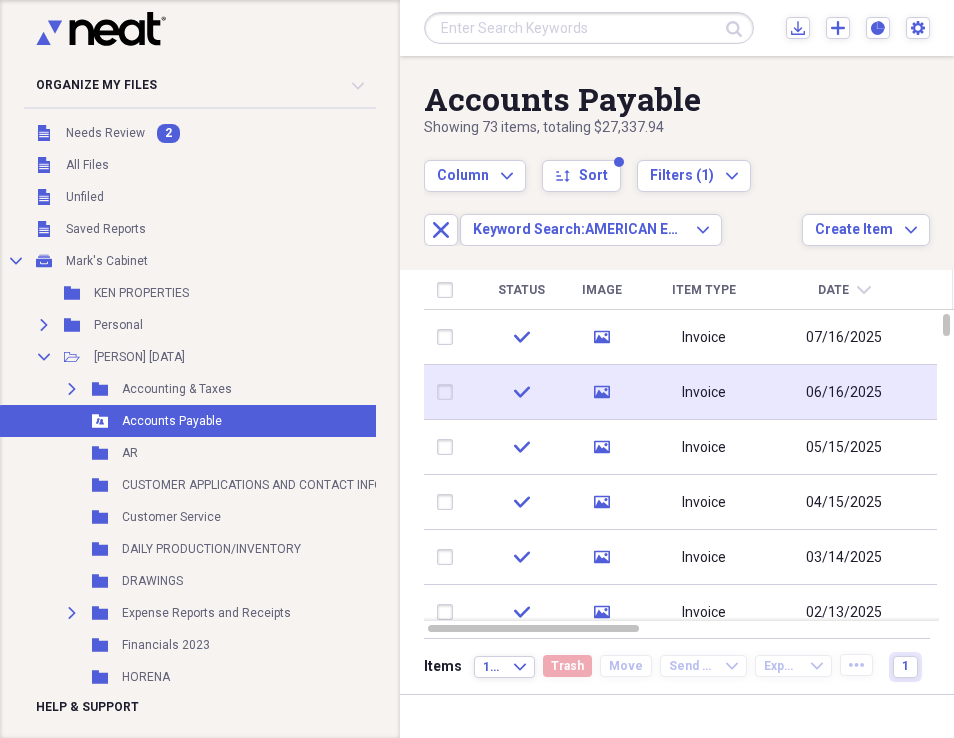 click on "Invoice" at bounding box center (704, 392) 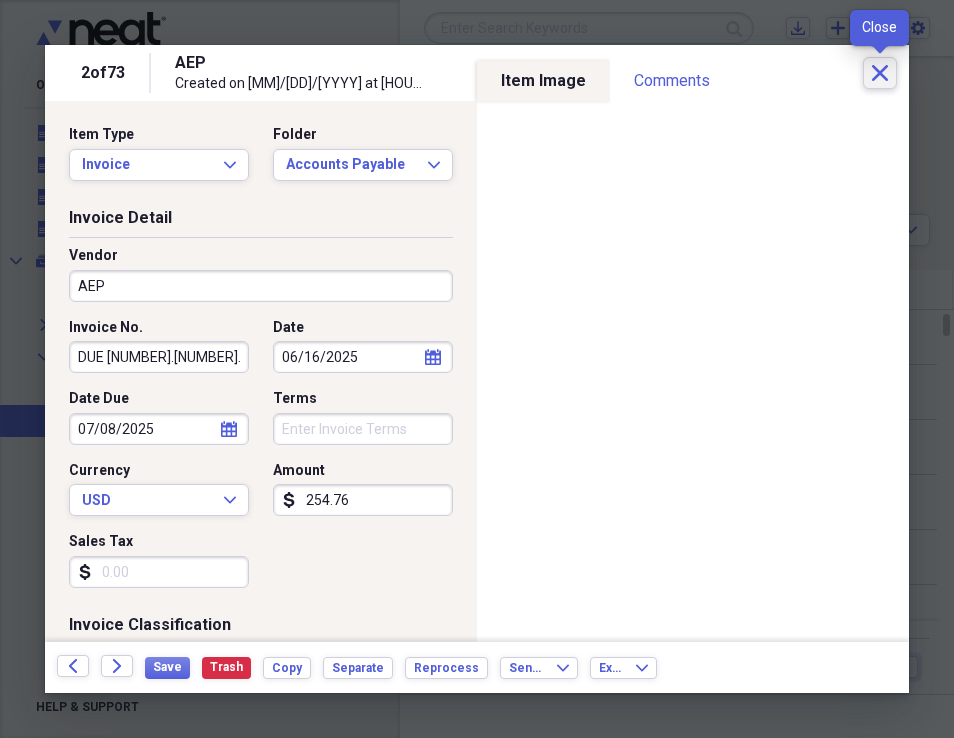 click on "Close" 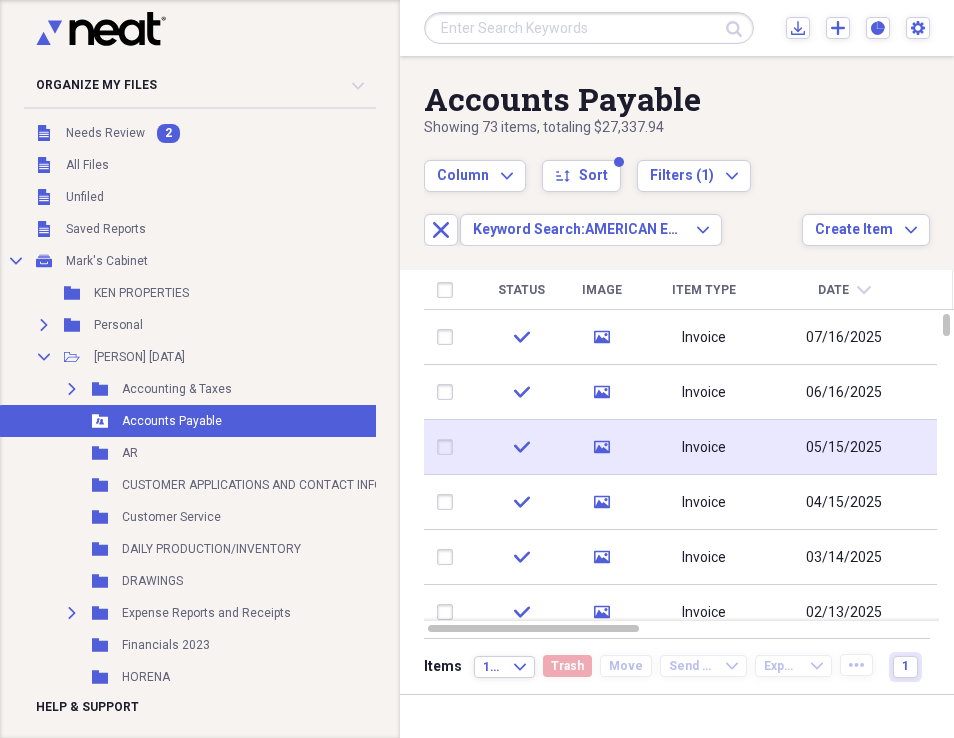 click on "Invoice" at bounding box center [704, 447] 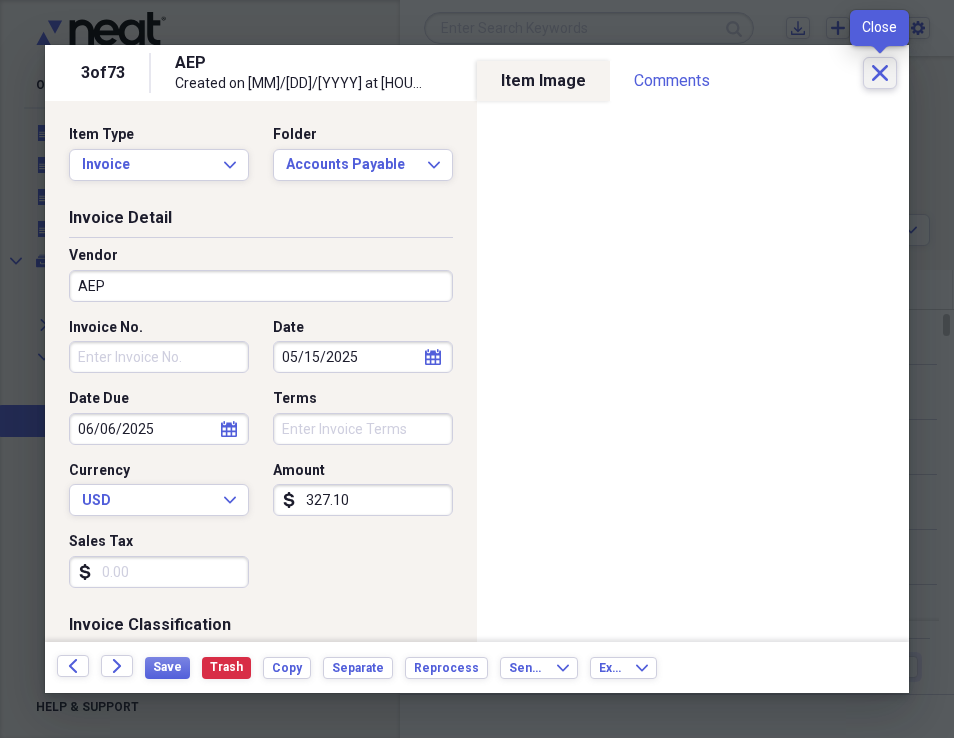 click on "Close" 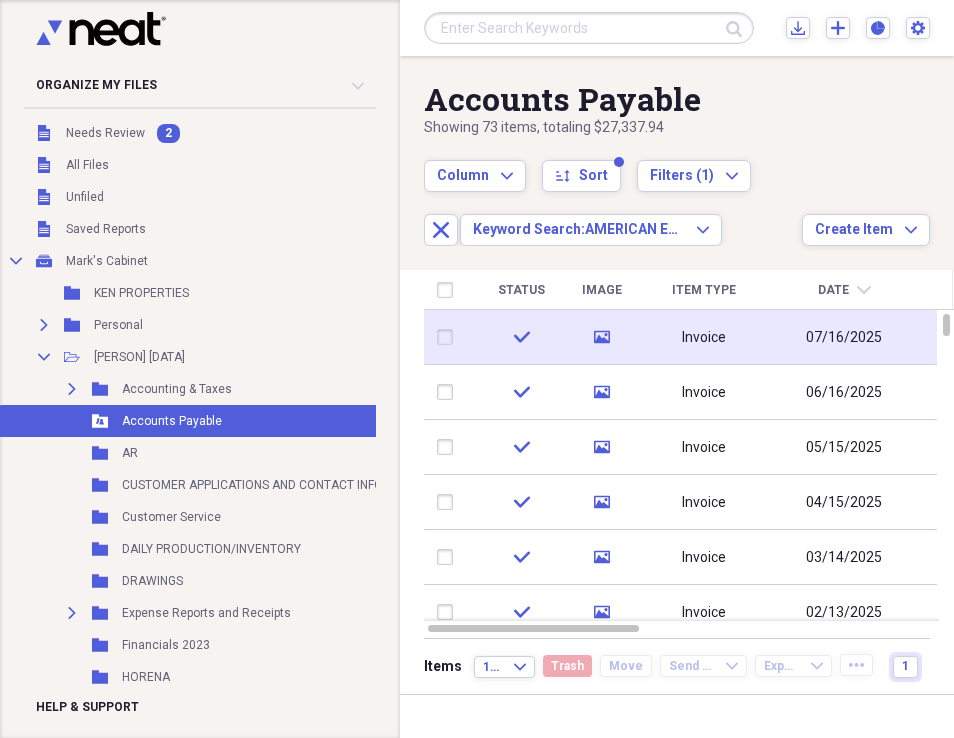 click on "Invoice" at bounding box center [704, 337] 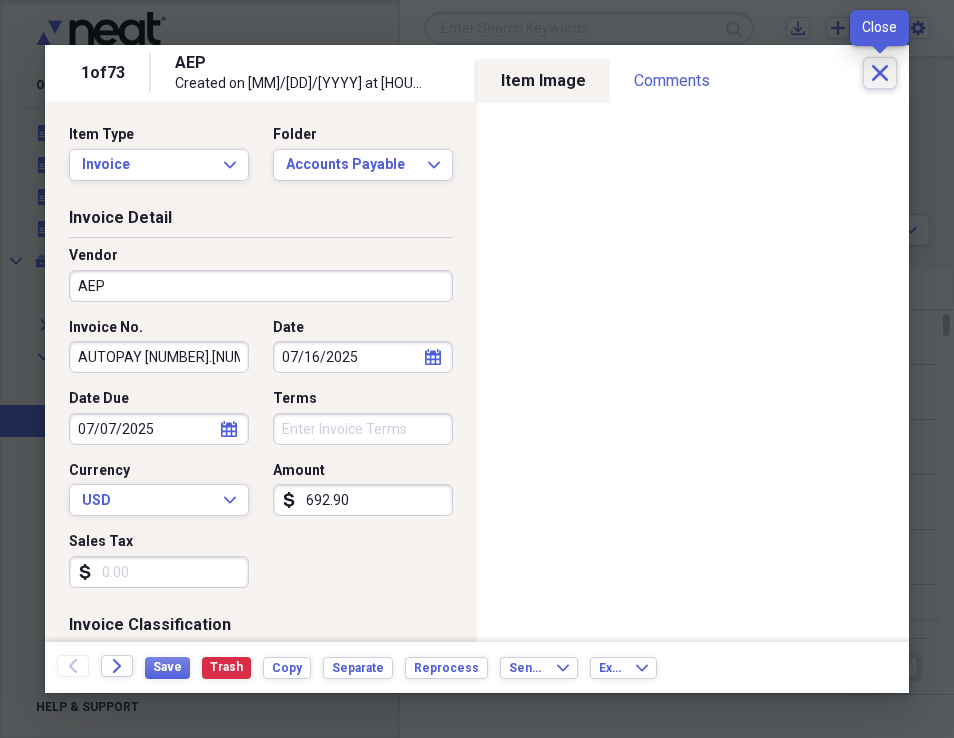 click on "Close" at bounding box center (880, 73) 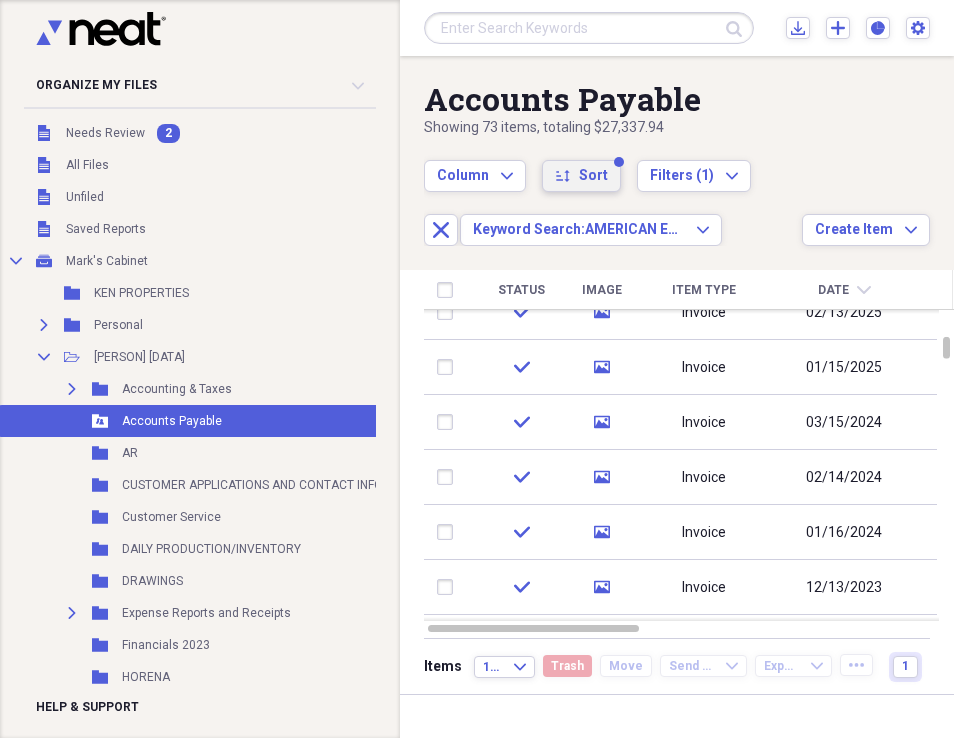 click on "sort Sort" at bounding box center [581, 176] 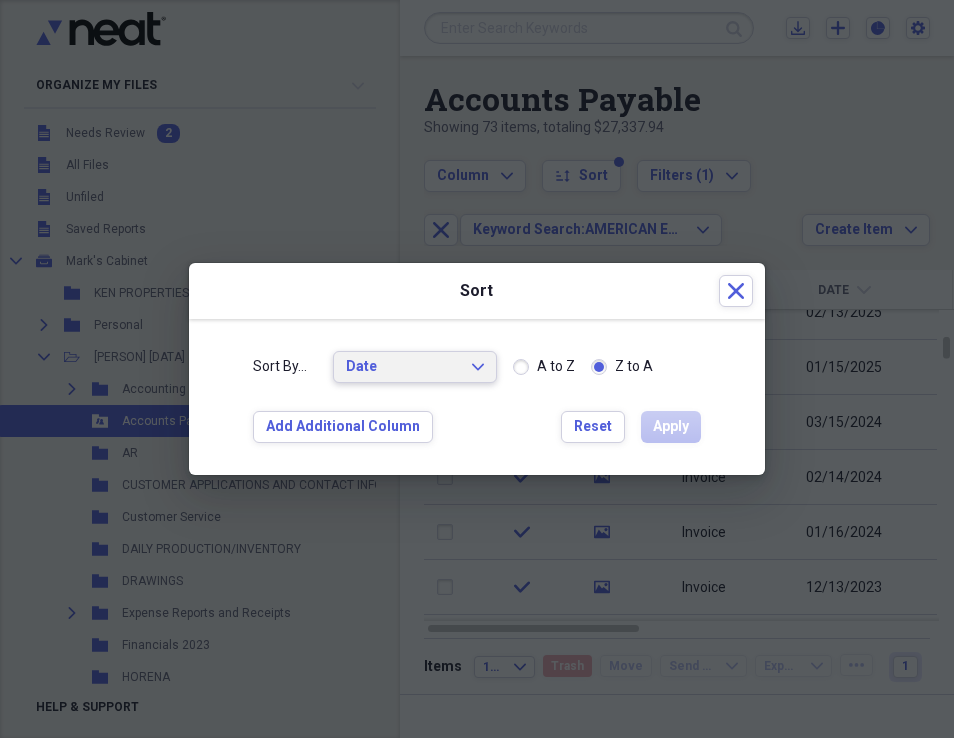 click on "Date Expand" at bounding box center (415, 367) 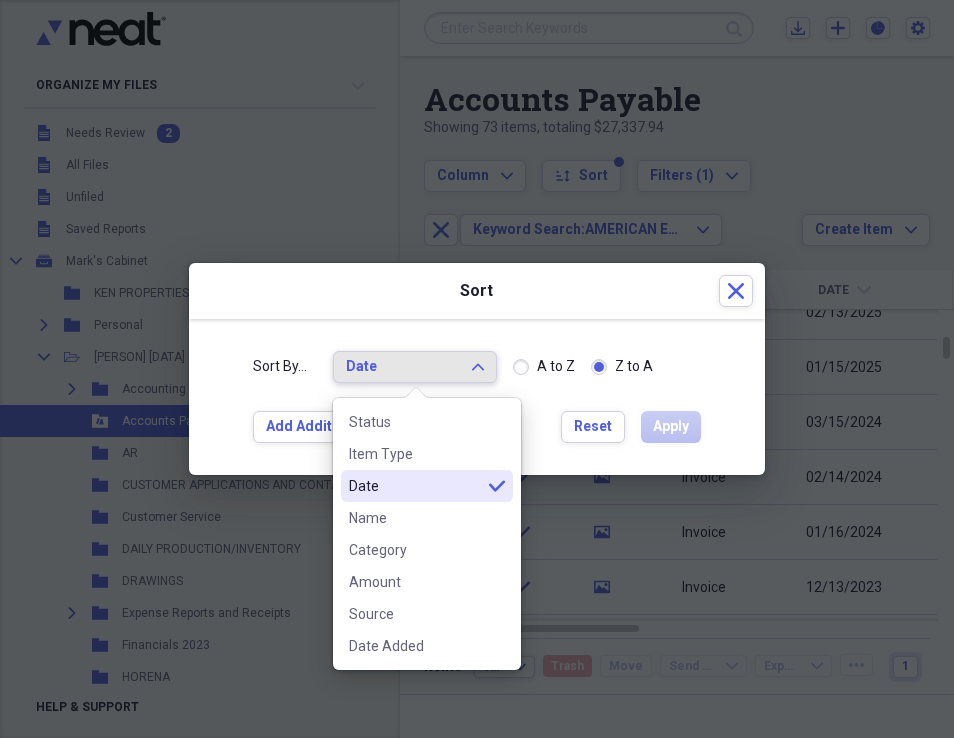 click on "Date Expand" at bounding box center [415, 367] 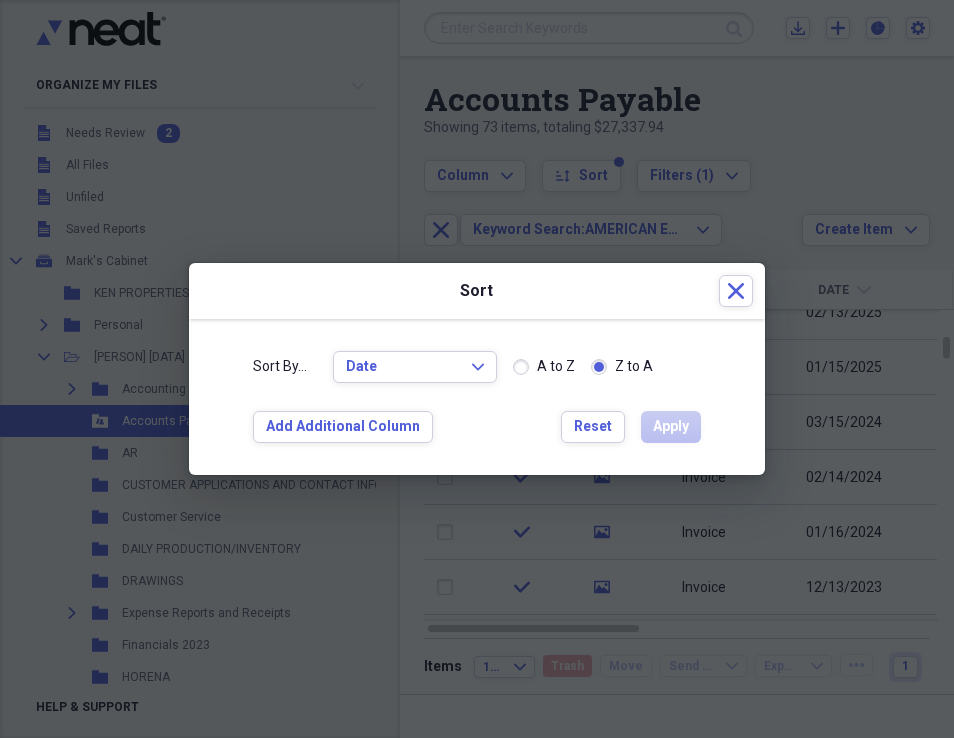 click on "A to Z" at bounding box center (544, 367) 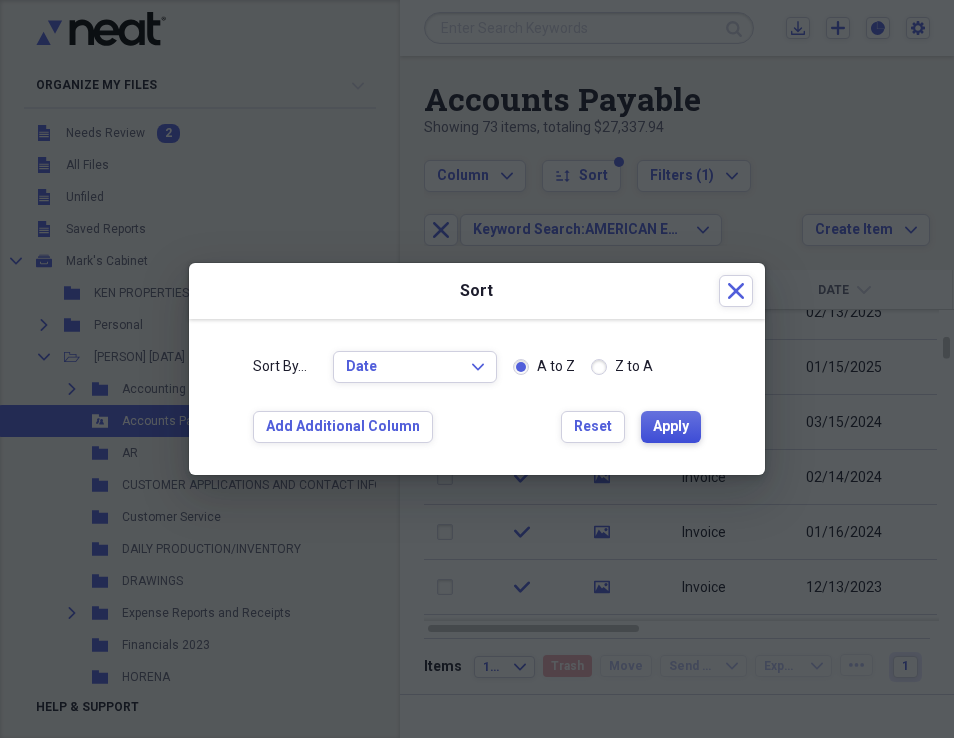 click on "Apply" at bounding box center (671, 427) 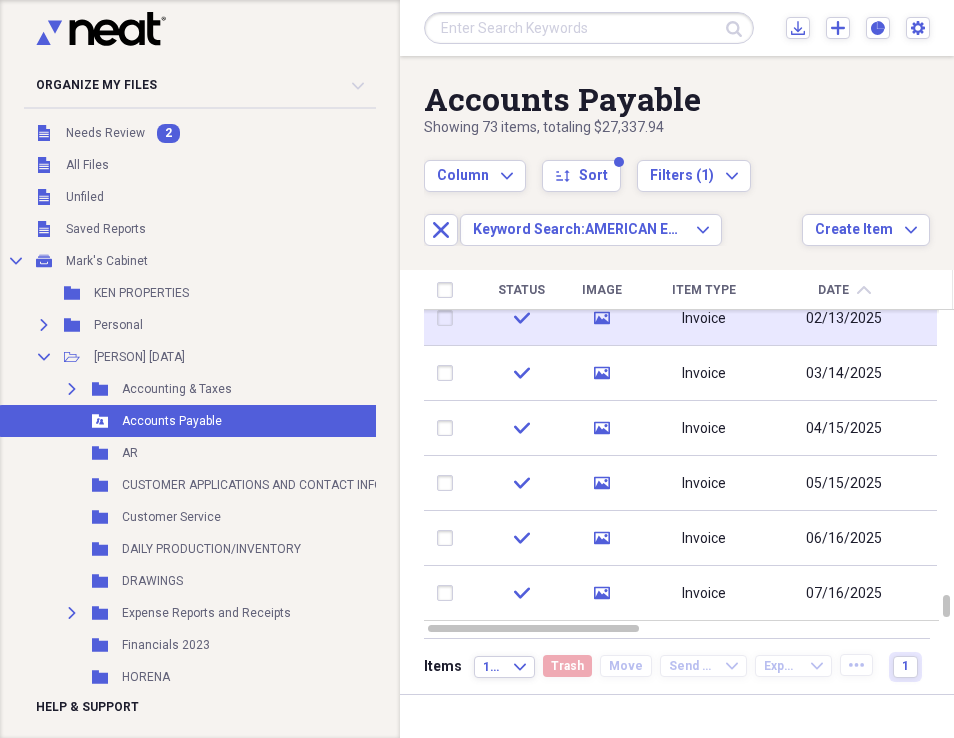 click on "02/13/2025" at bounding box center [844, 318] 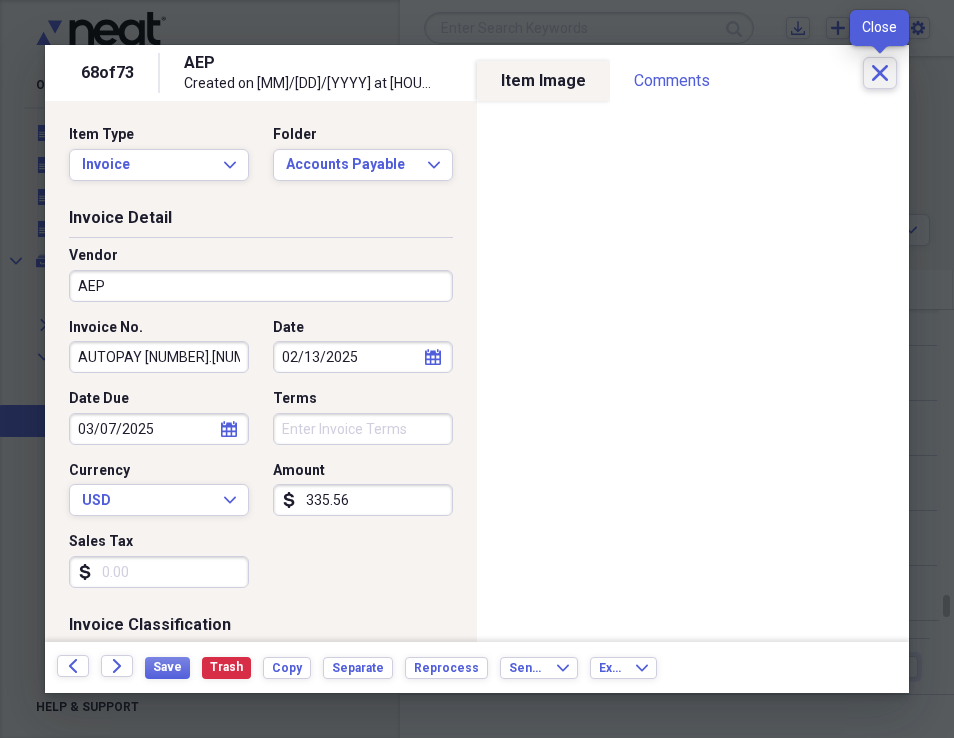 click 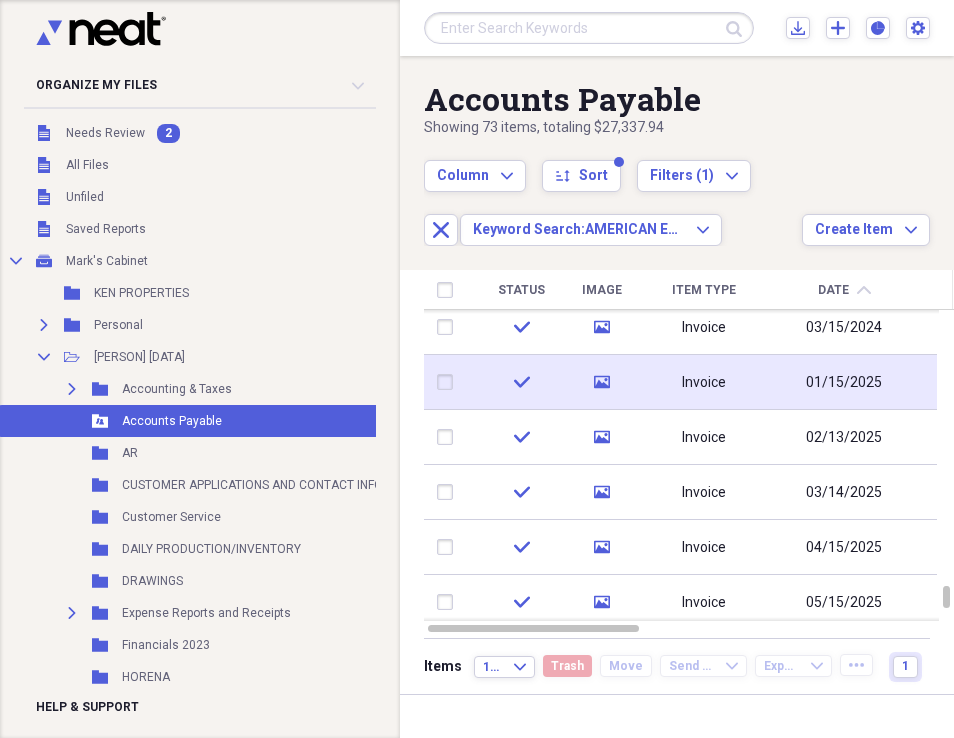 click on "01/15/2025" at bounding box center (844, 383) 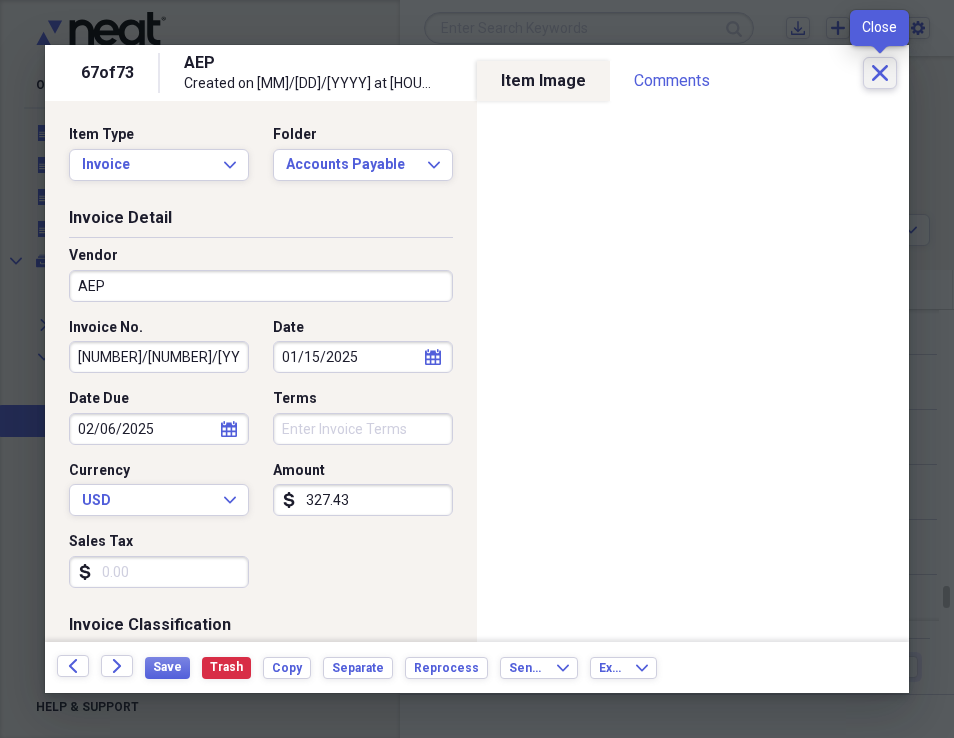 click on "Close" 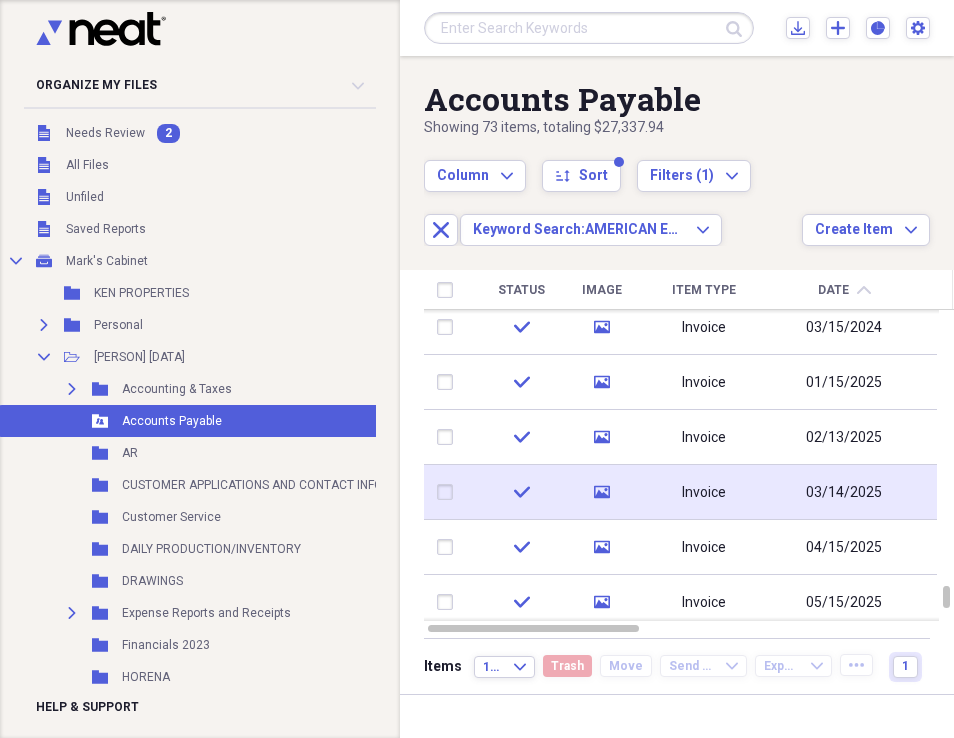 click on "03/14/2025" at bounding box center (844, 492) 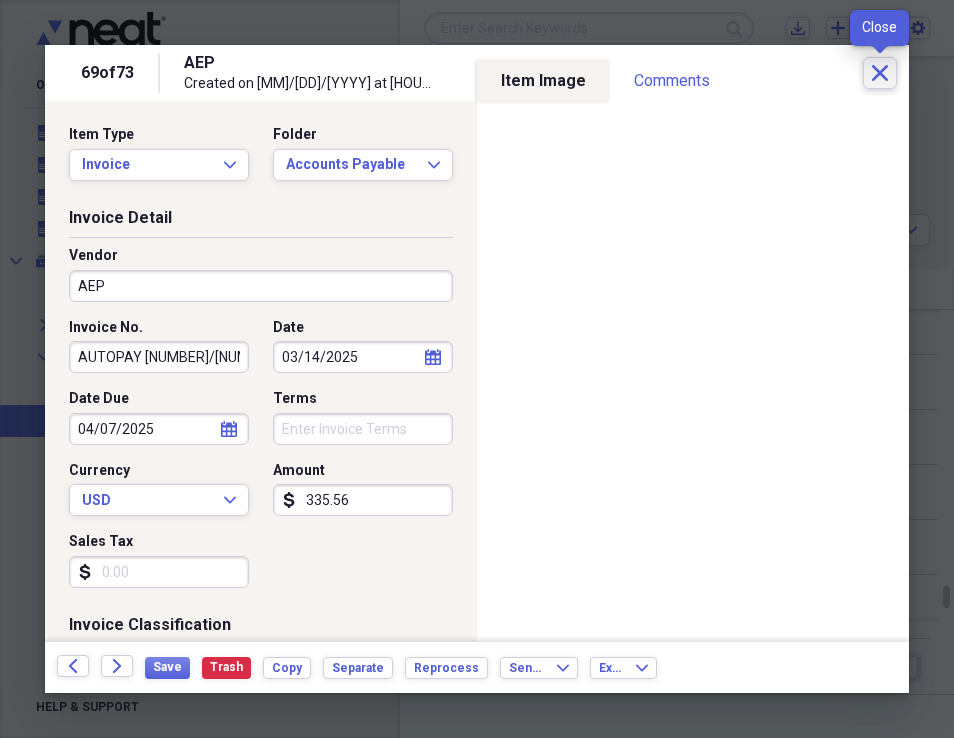 click on "Close" 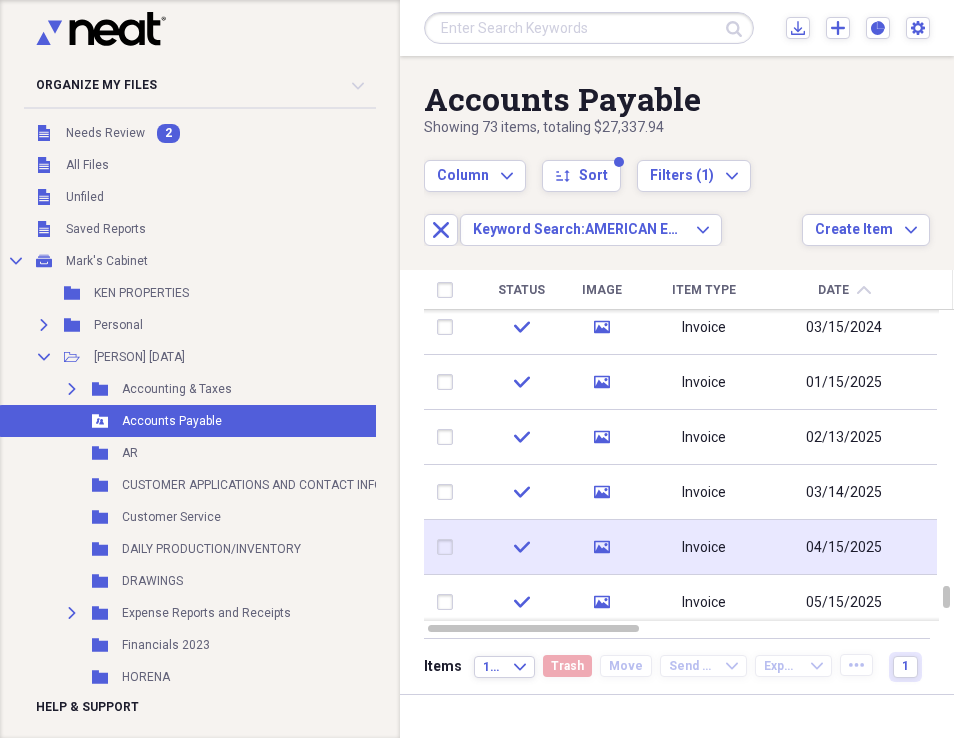 click on "Invoice" at bounding box center (704, 548) 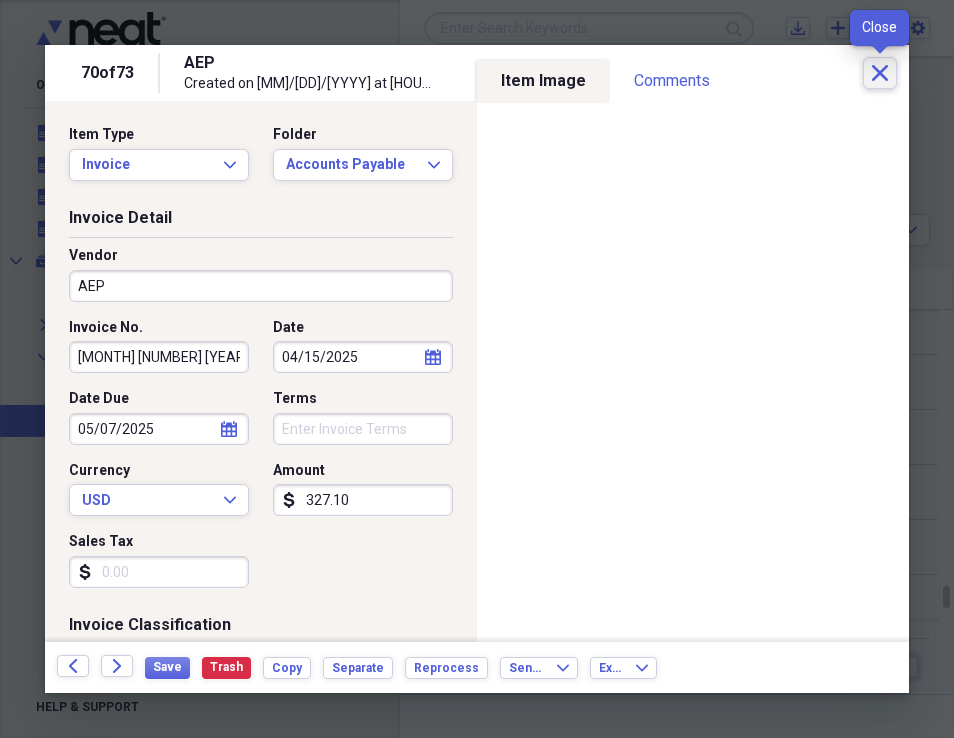 click 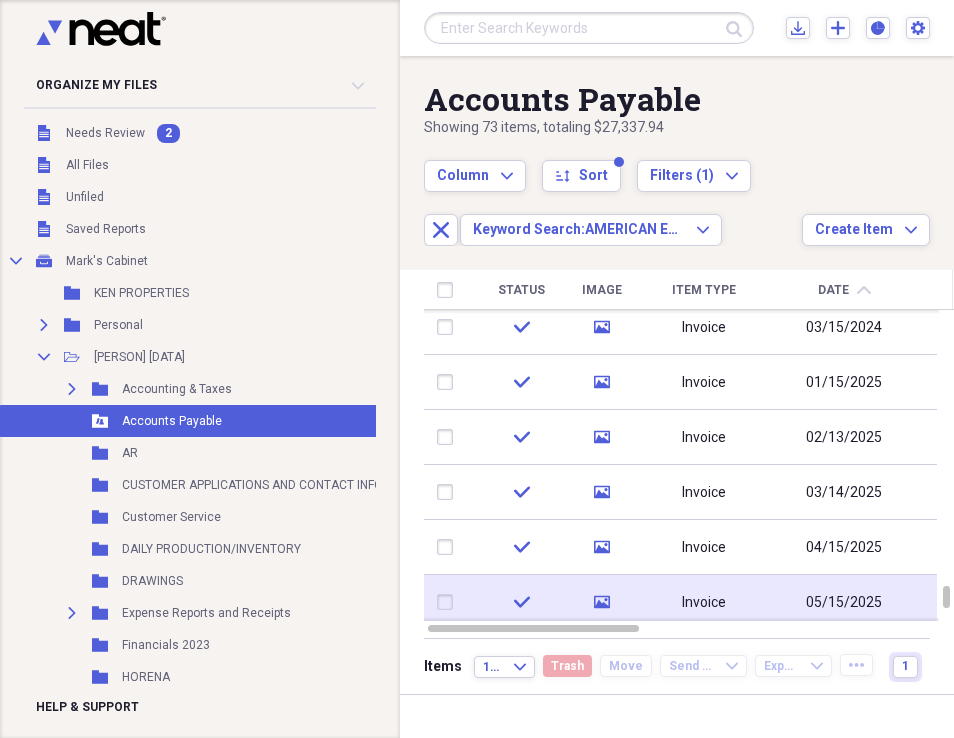 click on "Invoice" at bounding box center [704, 602] 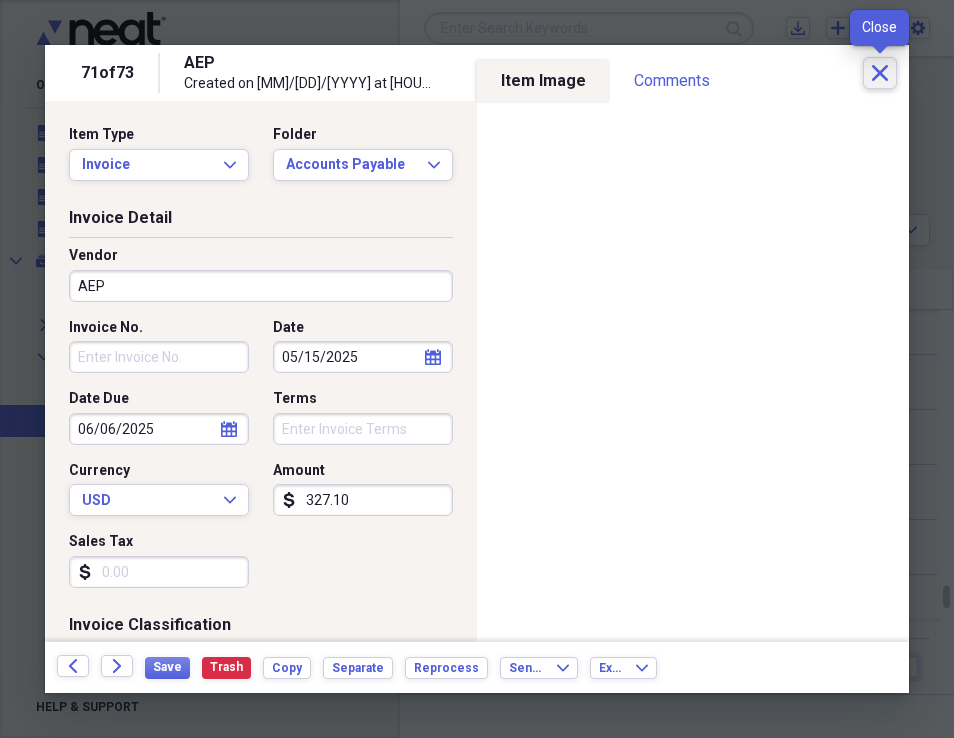 click on "Close" 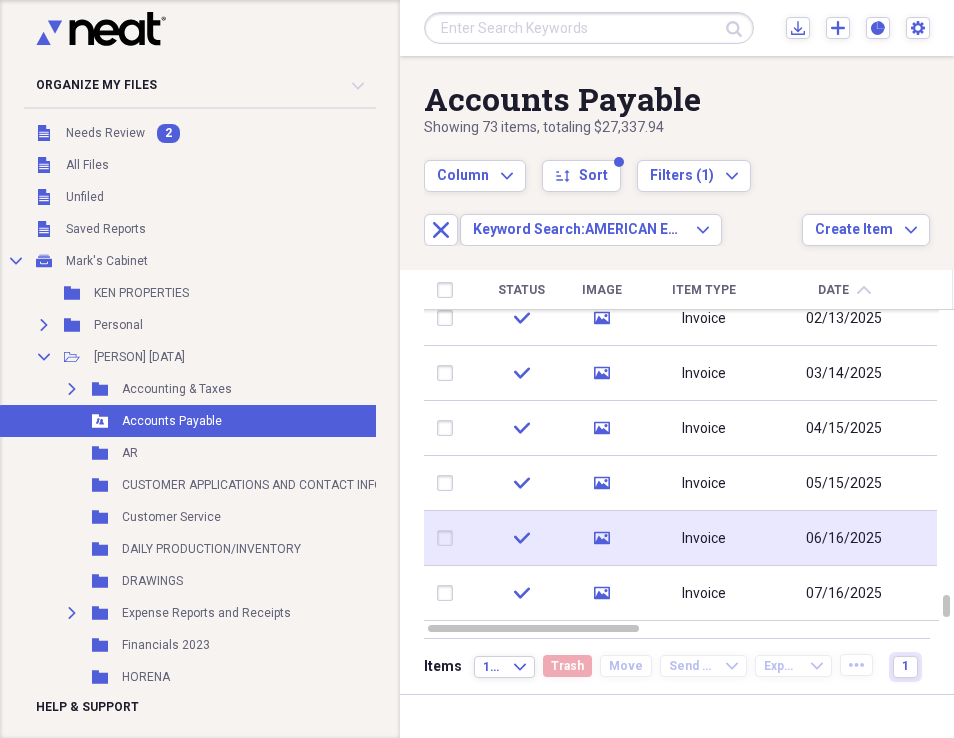 click on "Invoice" at bounding box center [704, 539] 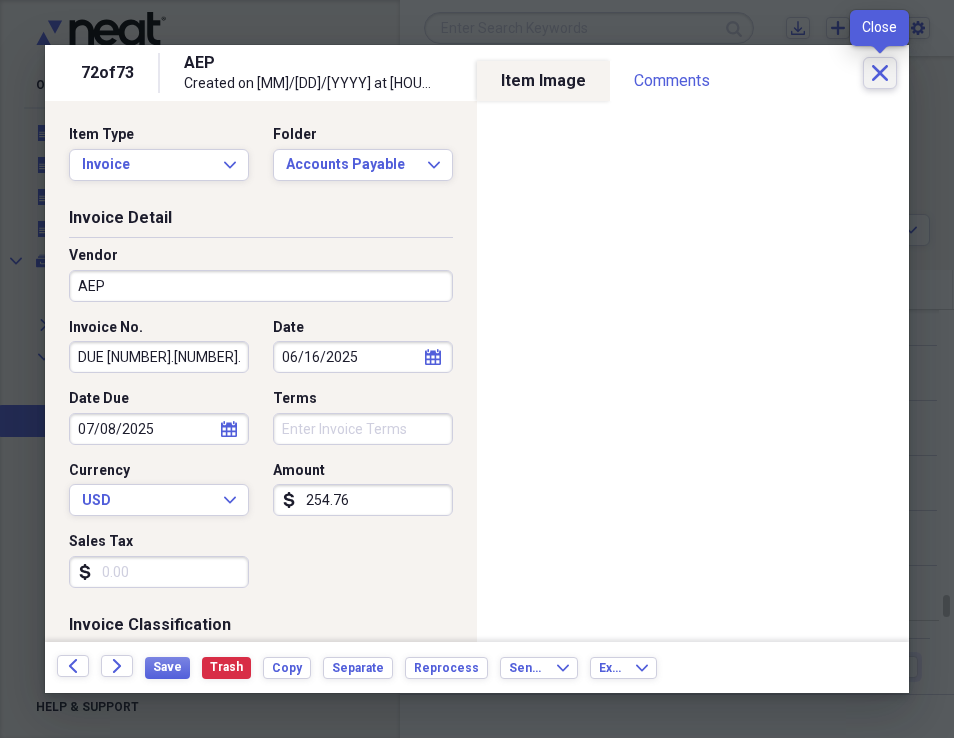 click 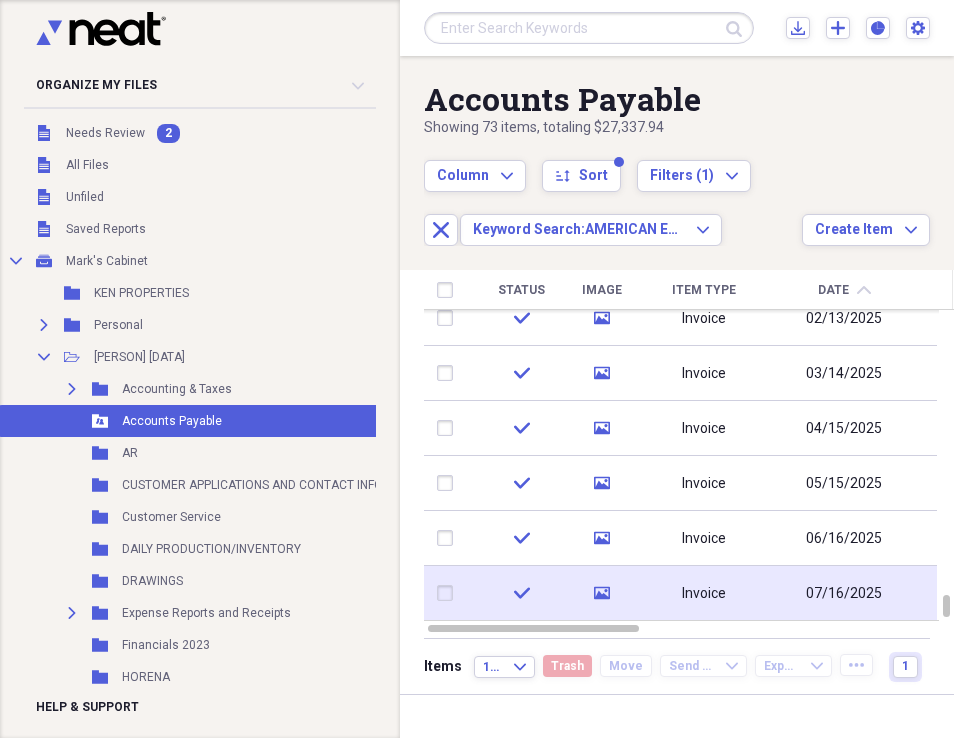 click on "Invoice" at bounding box center (704, 594) 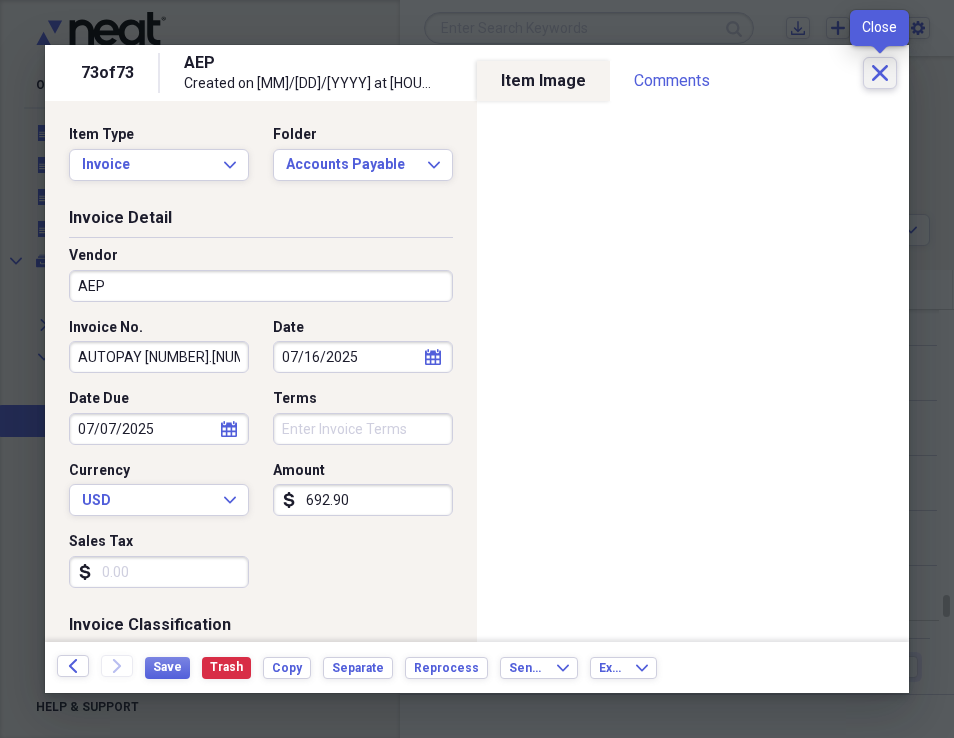 click on "Close" 